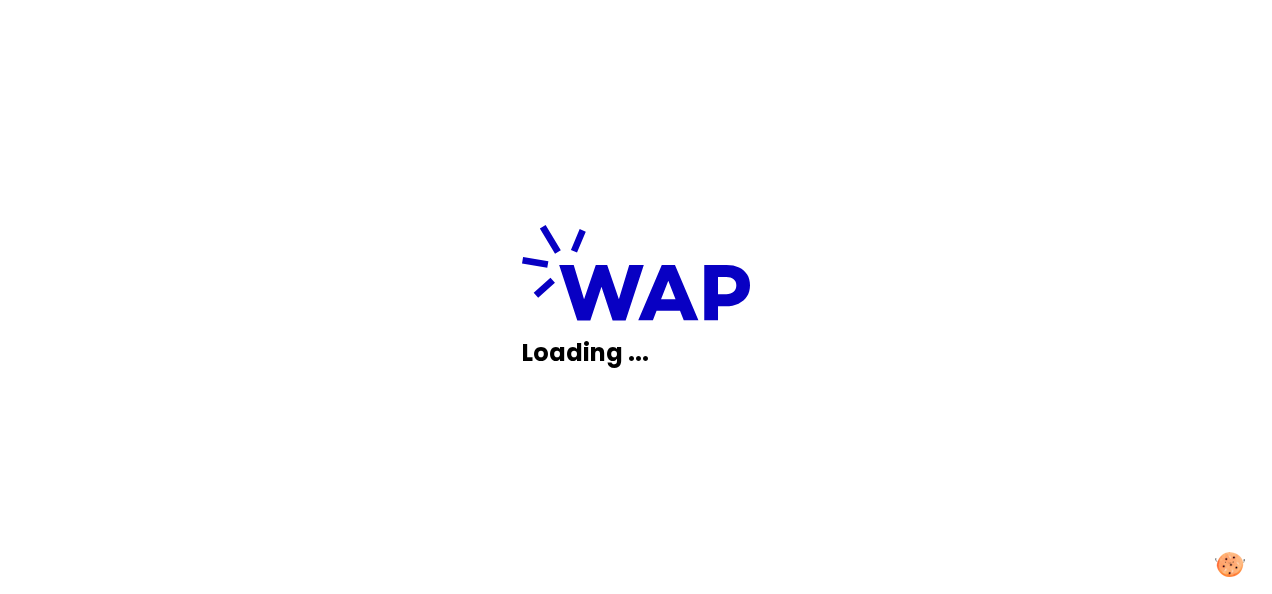 scroll, scrollTop: 0, scrollLeft: 0, axis: both 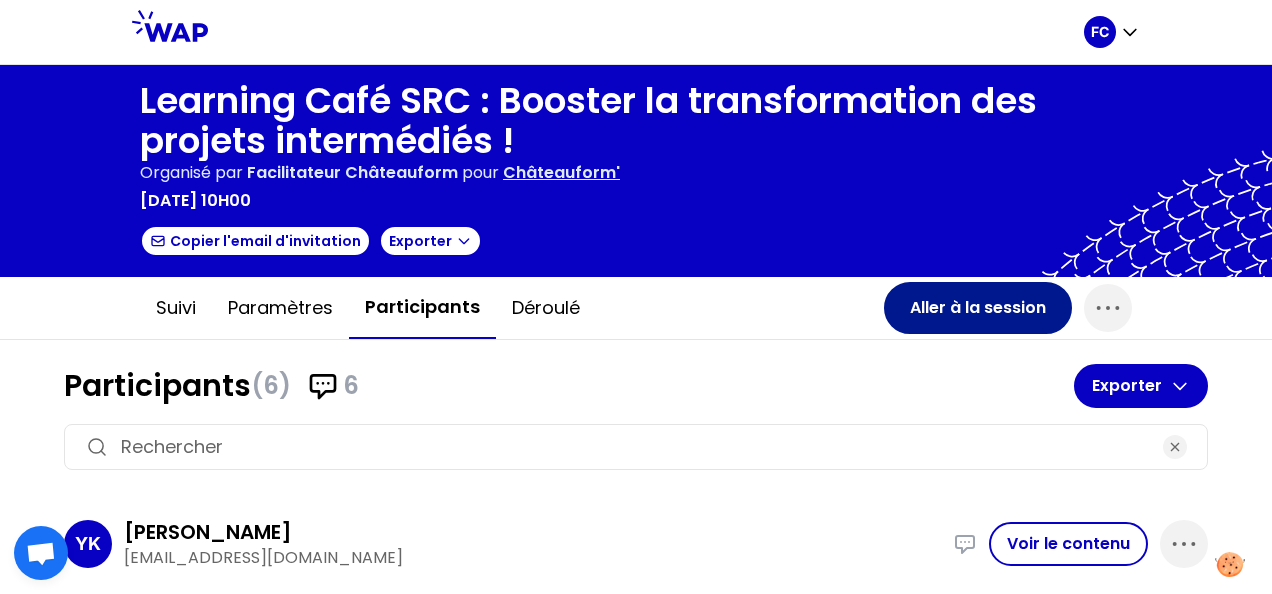 click on "Aller à la session" at bounding box center [978, 308] 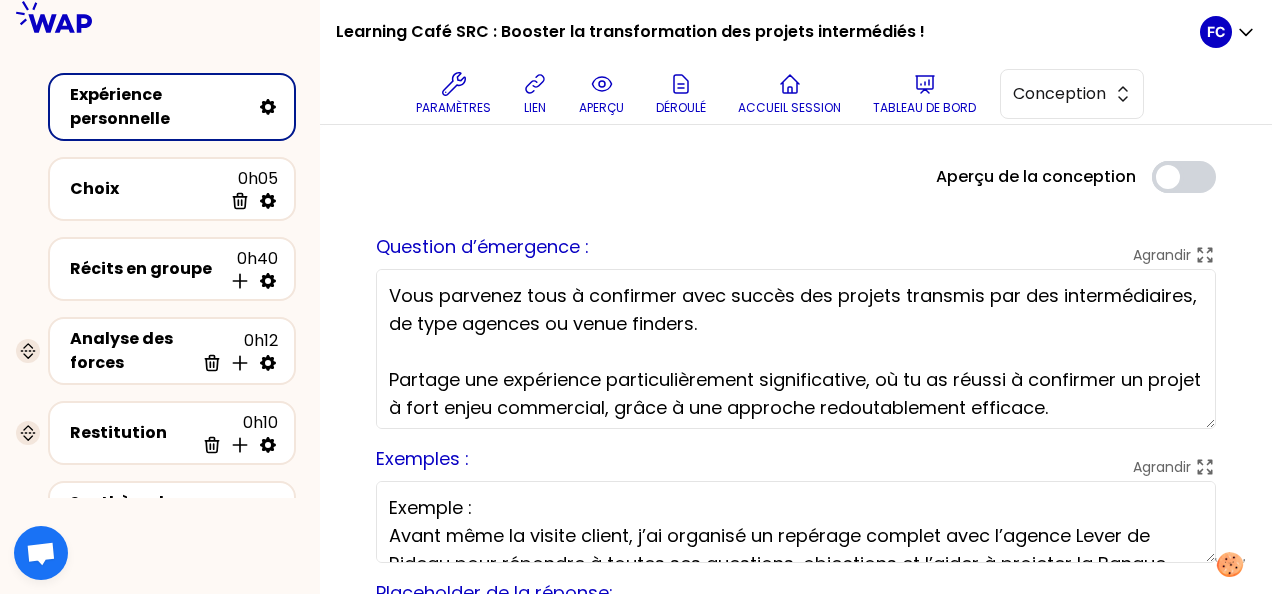 click on "Vous parvenez tous à confirmer avec succès des projets transmis par des intermédiaires, de type agences ou venue finders.
Partage une expérience particulièrement significative, où tu as réussi à confirmer un projet à fort enjeu commercial, grâce à une approche redoutablement efficace.
Quelle a été ta bonne idée, ton levier clé, ton tips, ton arme fatale ? Décris-la en une ou deux phrases maximum, qui donnent envie d’en savoir plus !" at bounding box center (796, 349) 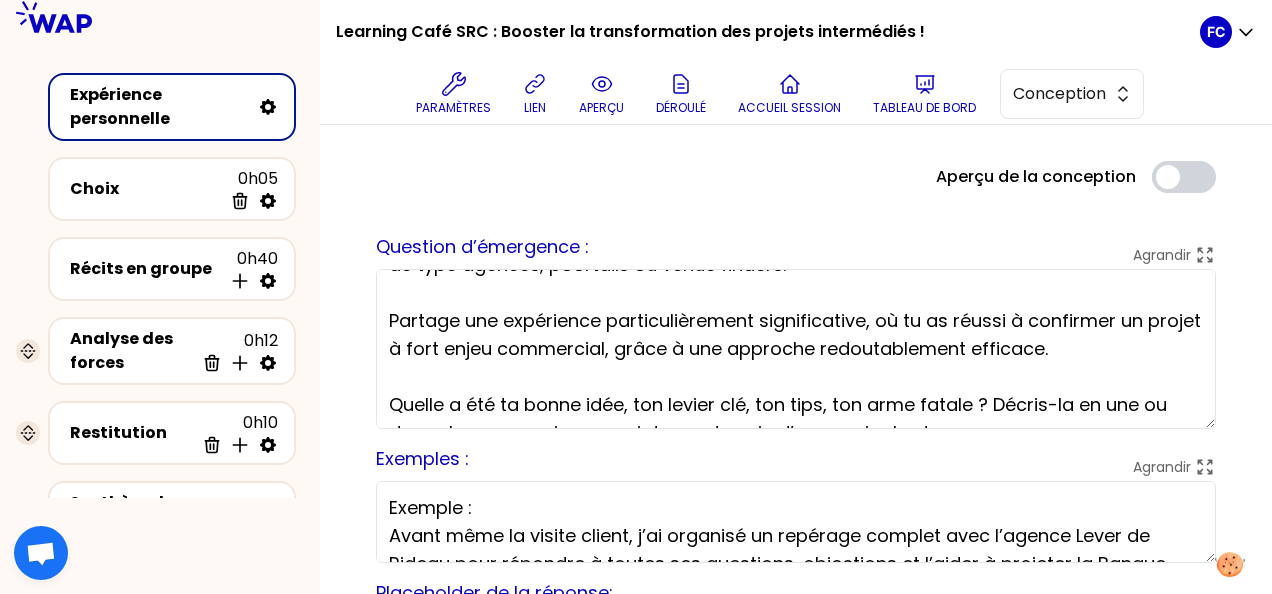 scroll, scrollTop: 89, scrollLeft: 0, axis: vertical 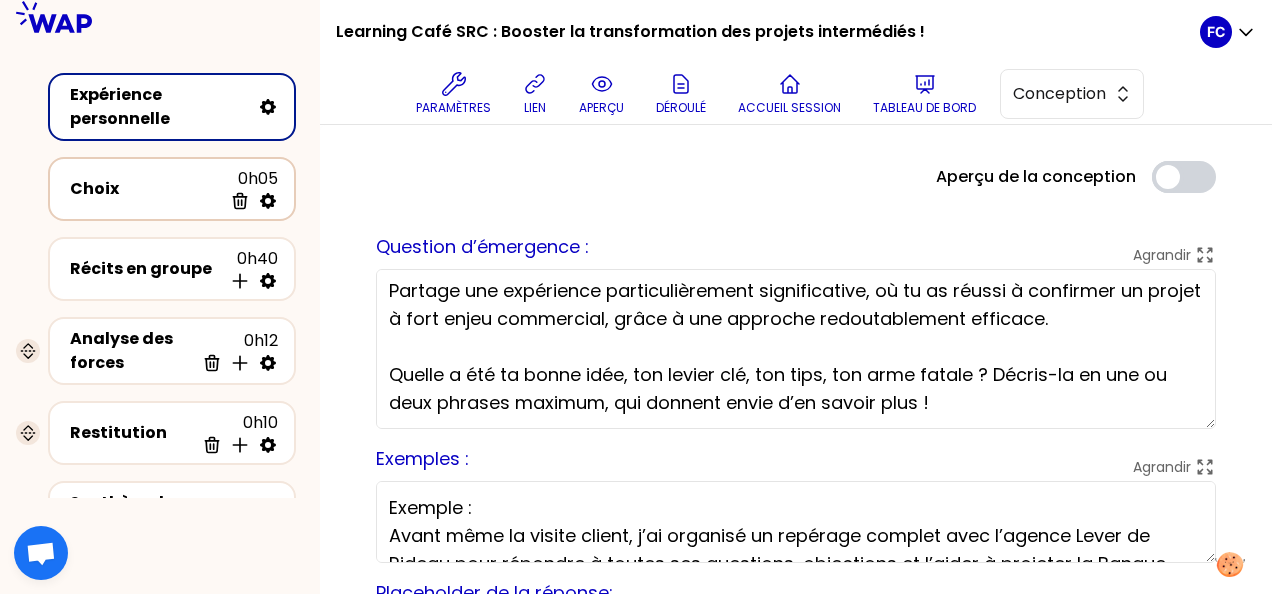 type on "Vous parvenez tous à confirmer avec succès des projets transmis par des intermédiaires, de type agences, poortails ou venue finders.
Partage une expérience particulièrement significative, où tu as réussi à confirmer un projet à fort enjeu commercial, grâce à une approche redoutablement efficace.
Quelle a été ta bonne idée, ton levier clé, ton tips, ton arme fatale ? Décris-la en une ou deux phrases maximum, qui donnent envie d’en savoir plus !" 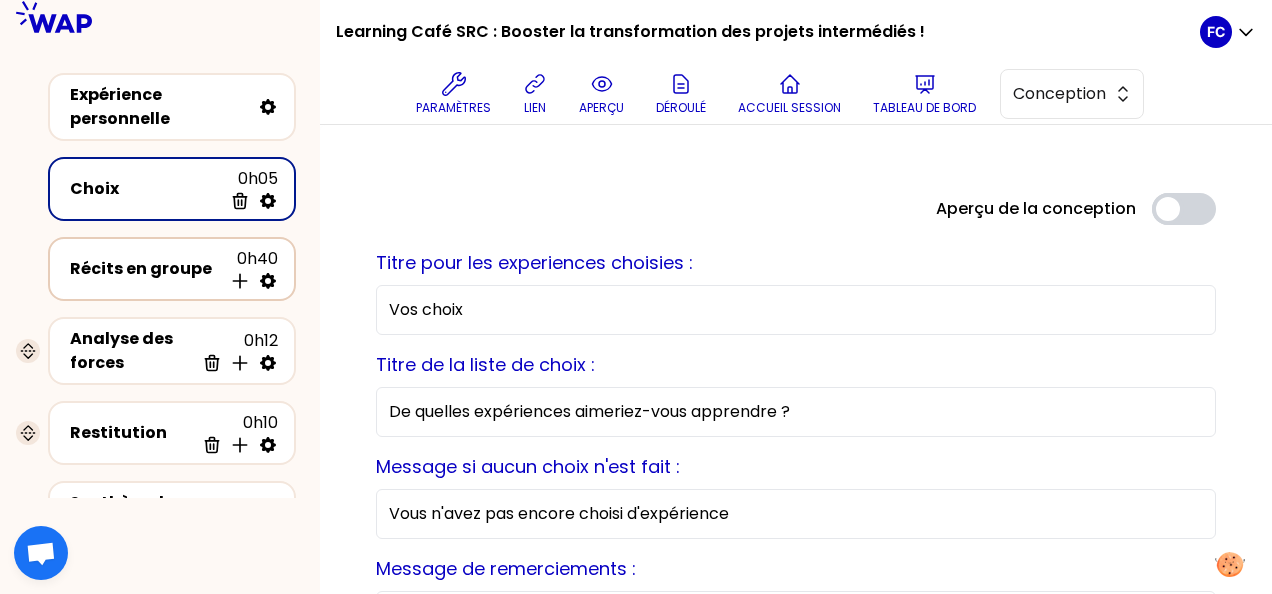 click on "Récits en groupe" at bounding box center (146, 269) 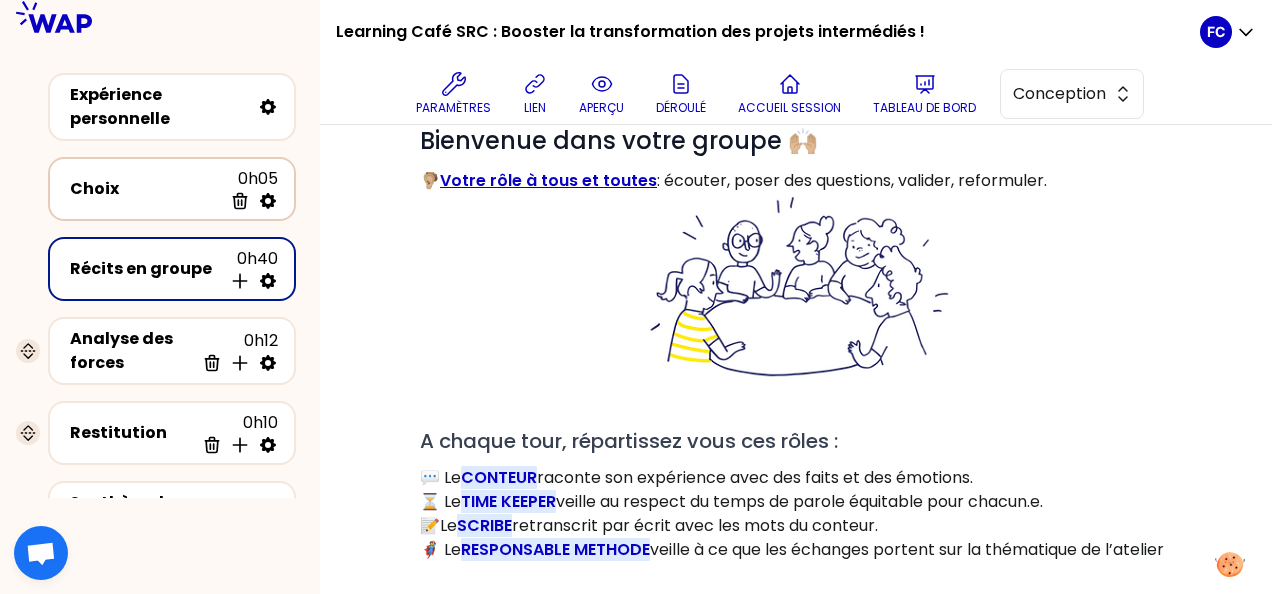 scroll, scrollTop: 0, scrollLeft: 0, axis: both 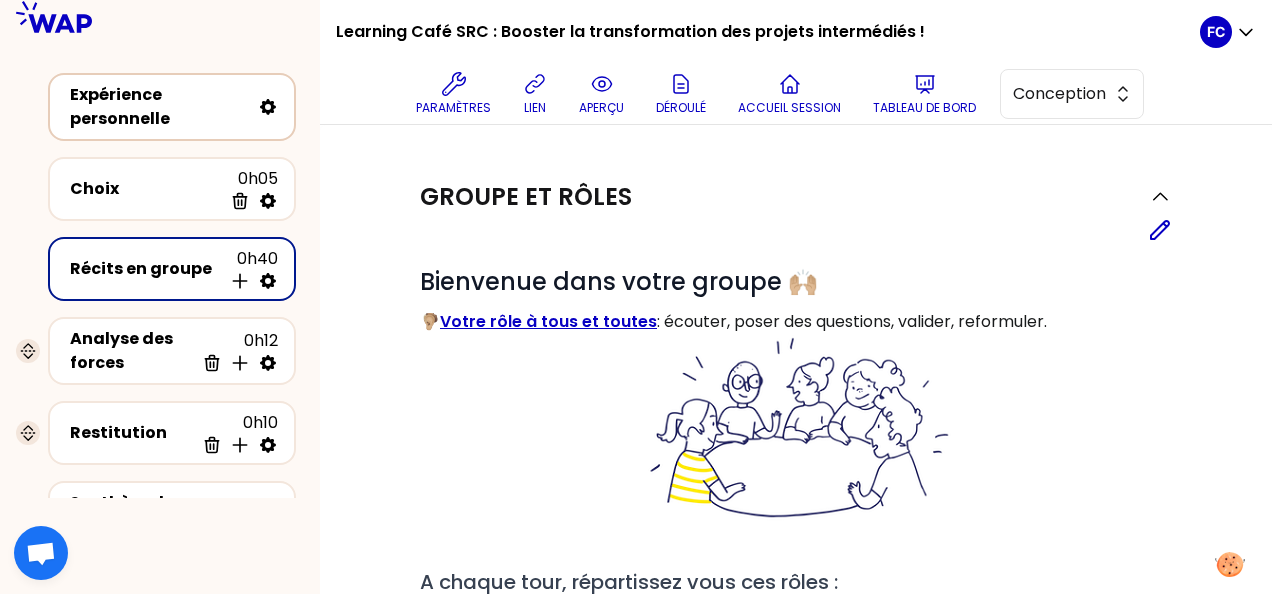 click on "Expérience personnelle" at bounding box center (160, 107) 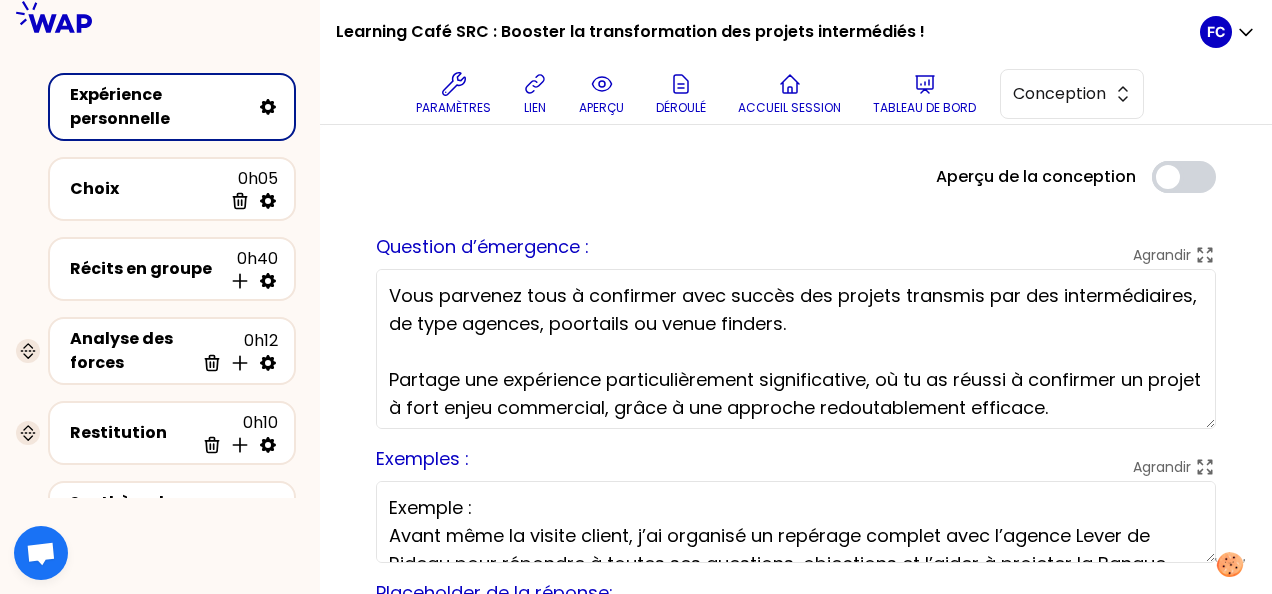 scroll, scrollTop: 89, scrollLeft: 0, axis: vertical 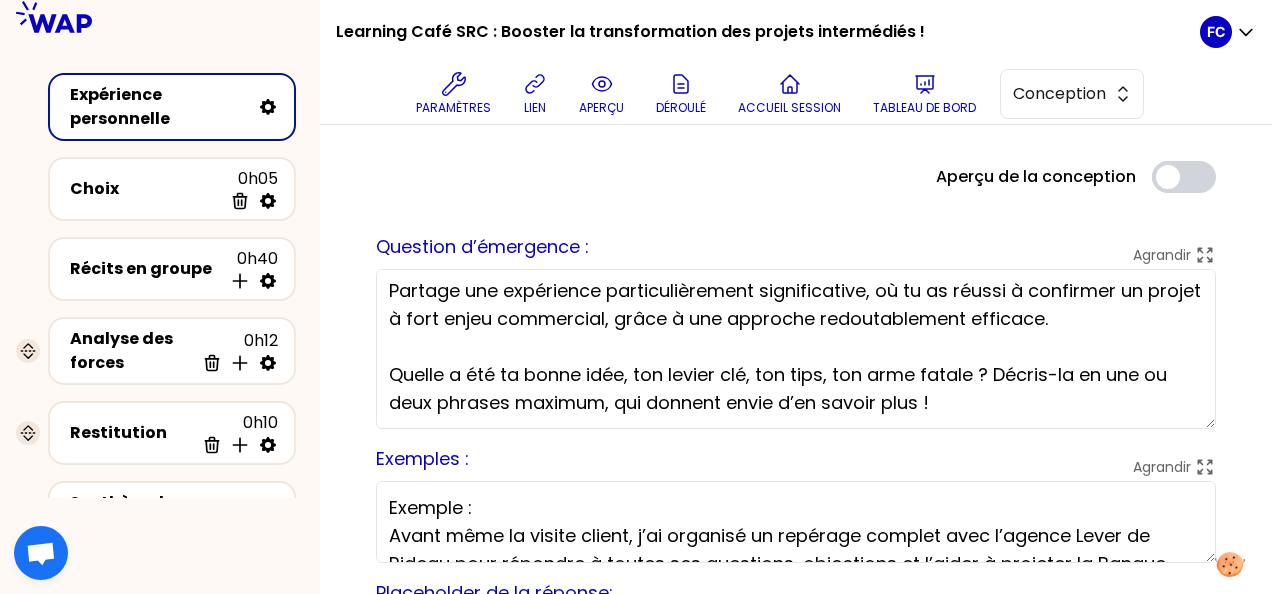 drag, startPoint x: 1049, startPoint y: 290, endPoint x: 678, endPoint y: 312, distance: 371.65173 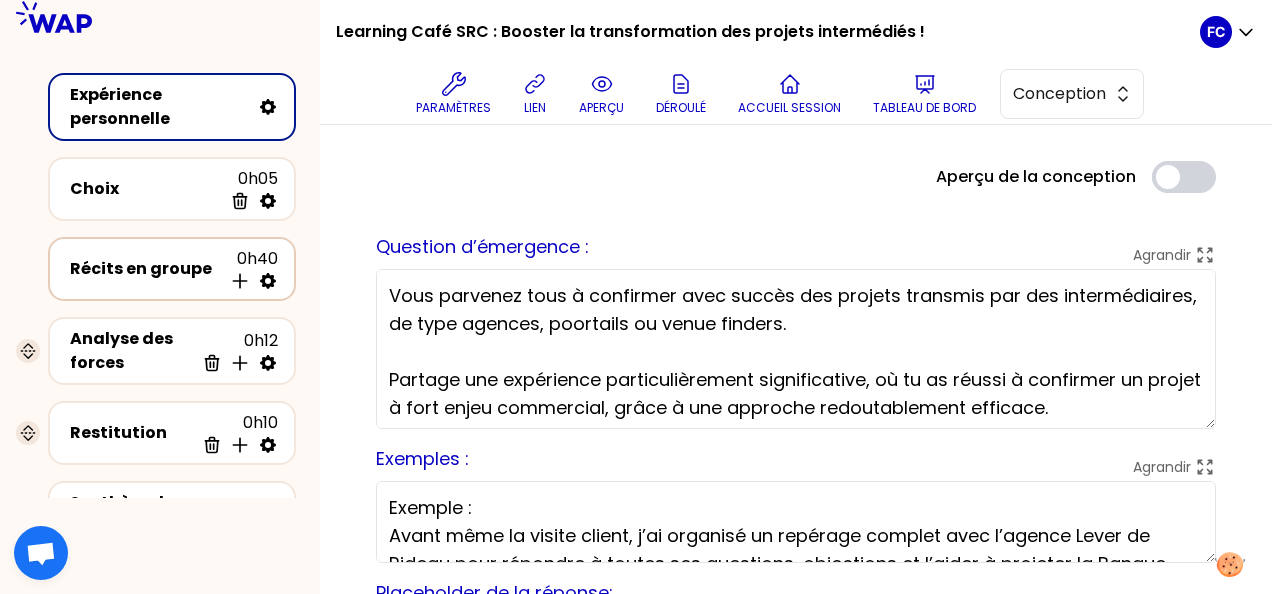 click on "Récits en groupe 0h40 Insérer une activité en dessous" at bounding box center [172, 269] 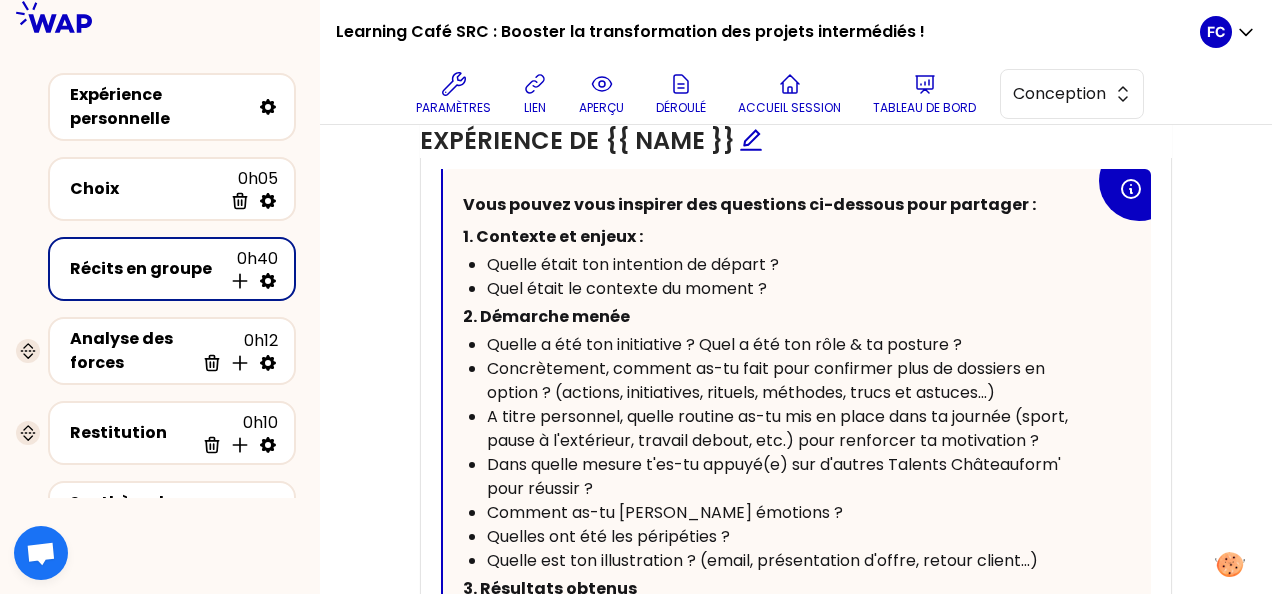 scroll, scrollTop: 1100, scrollLeft: 0, axis: vertical 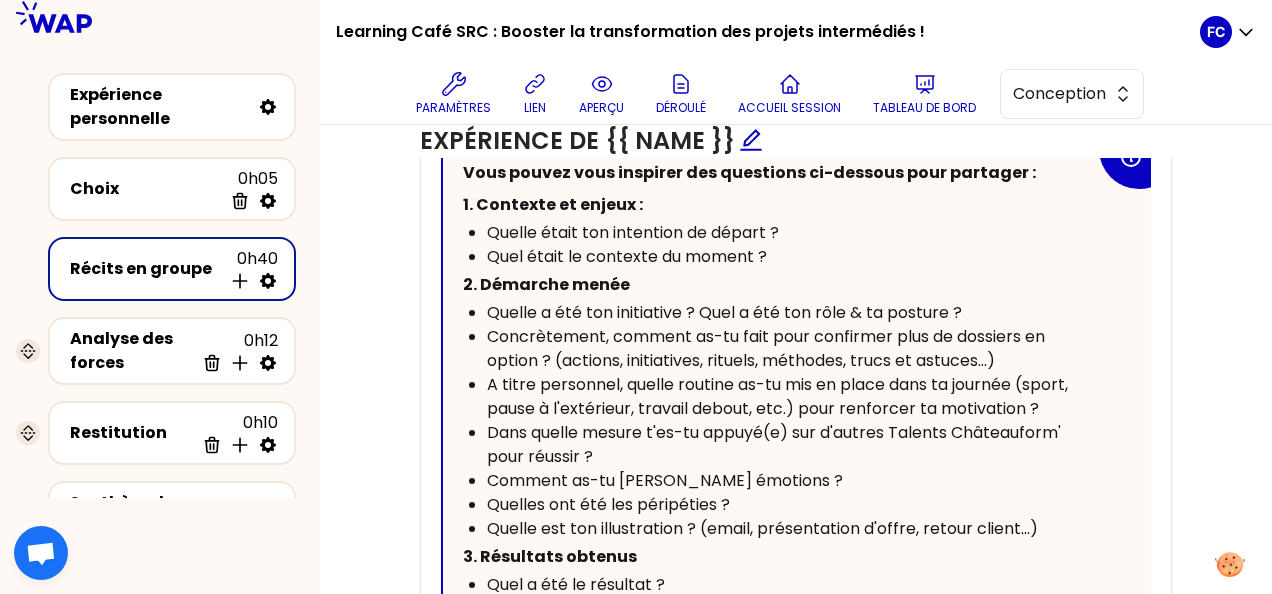 click on "Concrètement, comment as-tu fait pour confirmer plus de dossiers en option ? (actions, initiatives, rituels, méthodes, trucs et astuces...)" at bounding box center [768, 348] 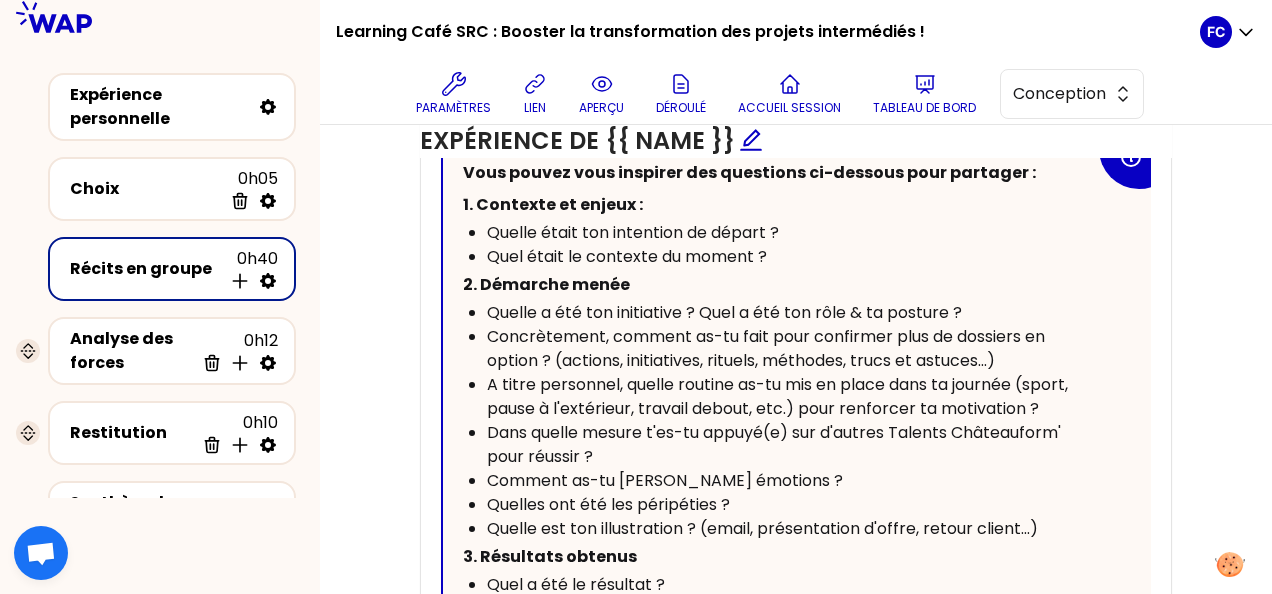 scroll, scrollTop: 900, scrollLeft: 0, axis: vertical 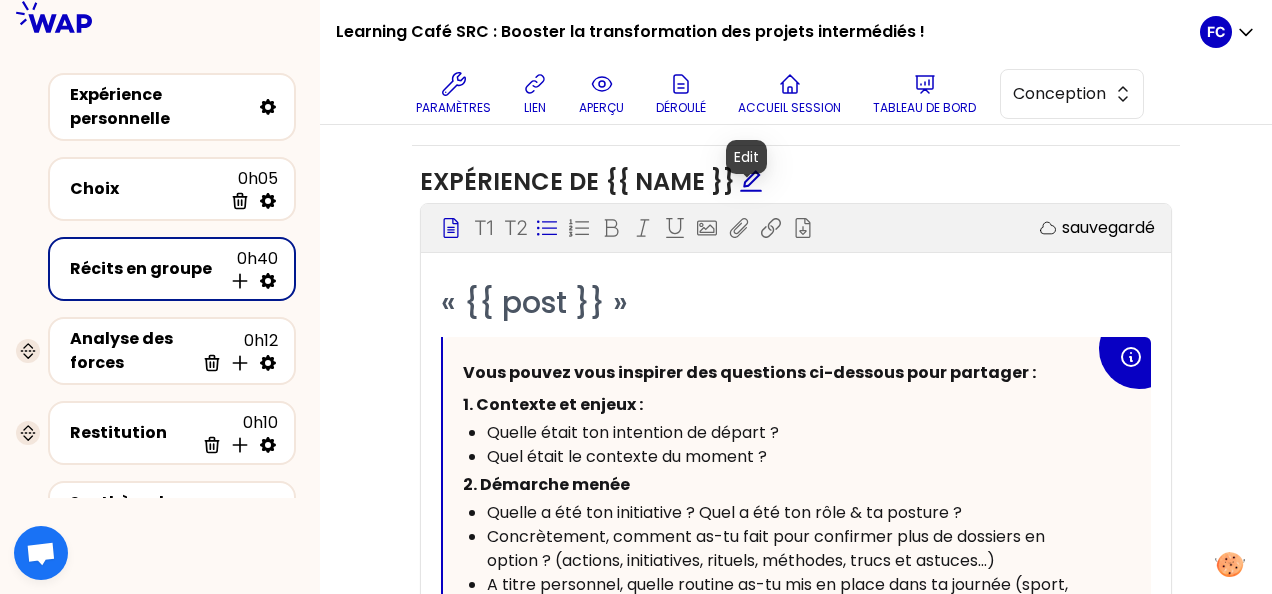 click 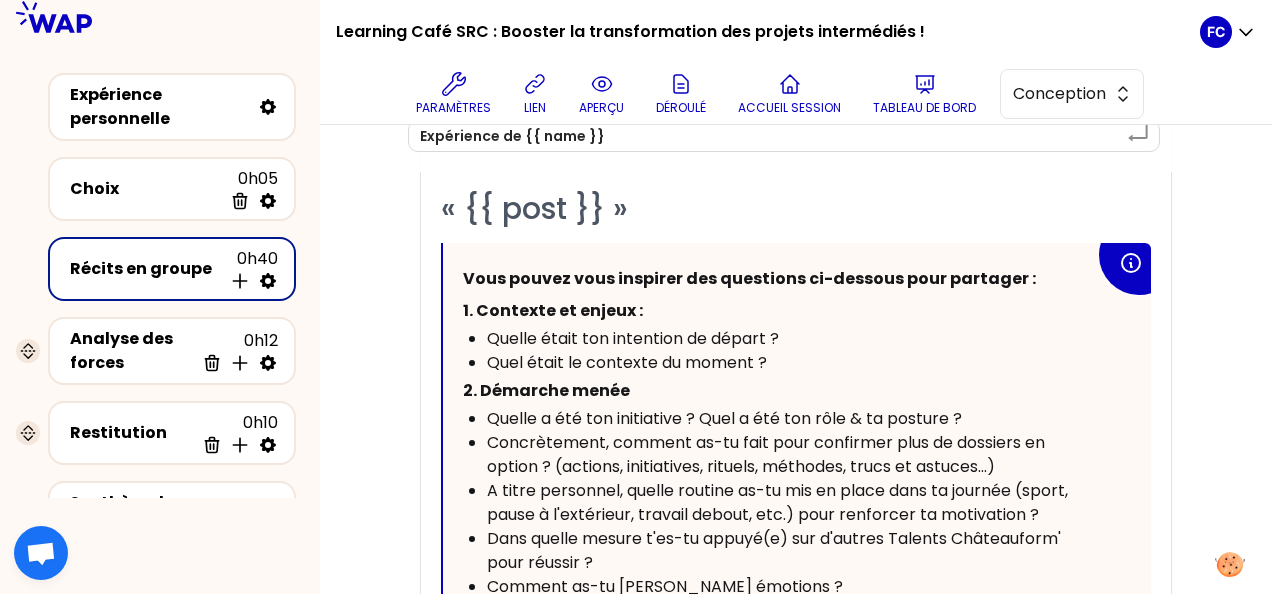scroll, scrollTop: 1100, scrollLeft: 0, axis: vertical 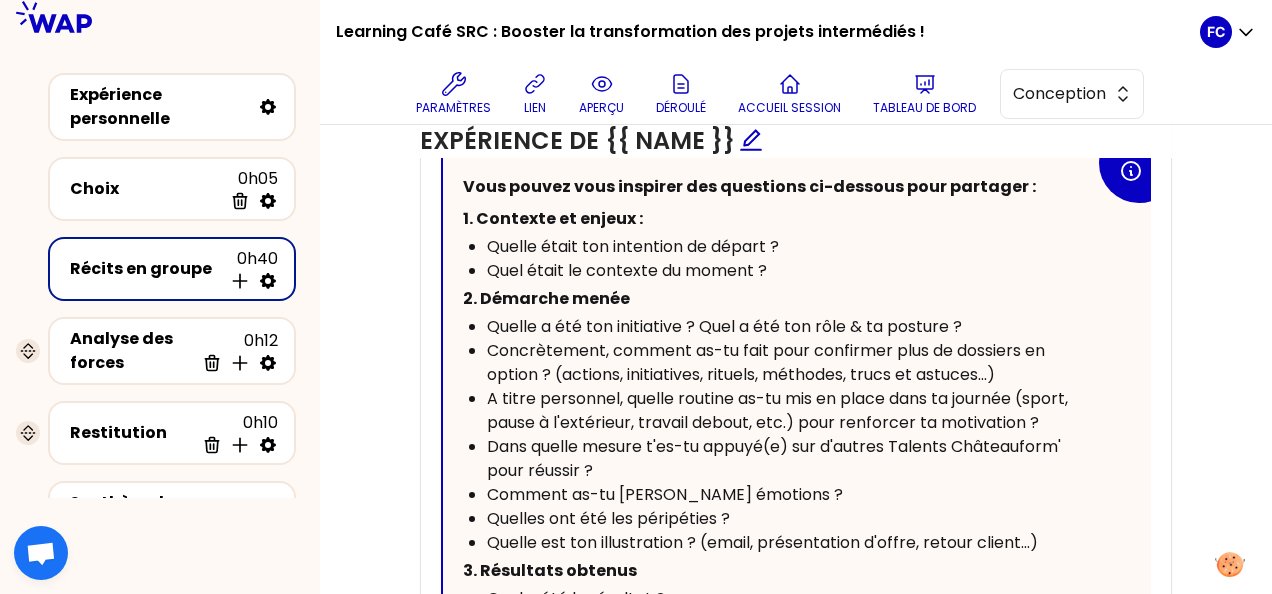 drag, startPoint x: 898, startPoint y: 370, endPoint x: 1038, endPoint y: 372, distance: 140.01428 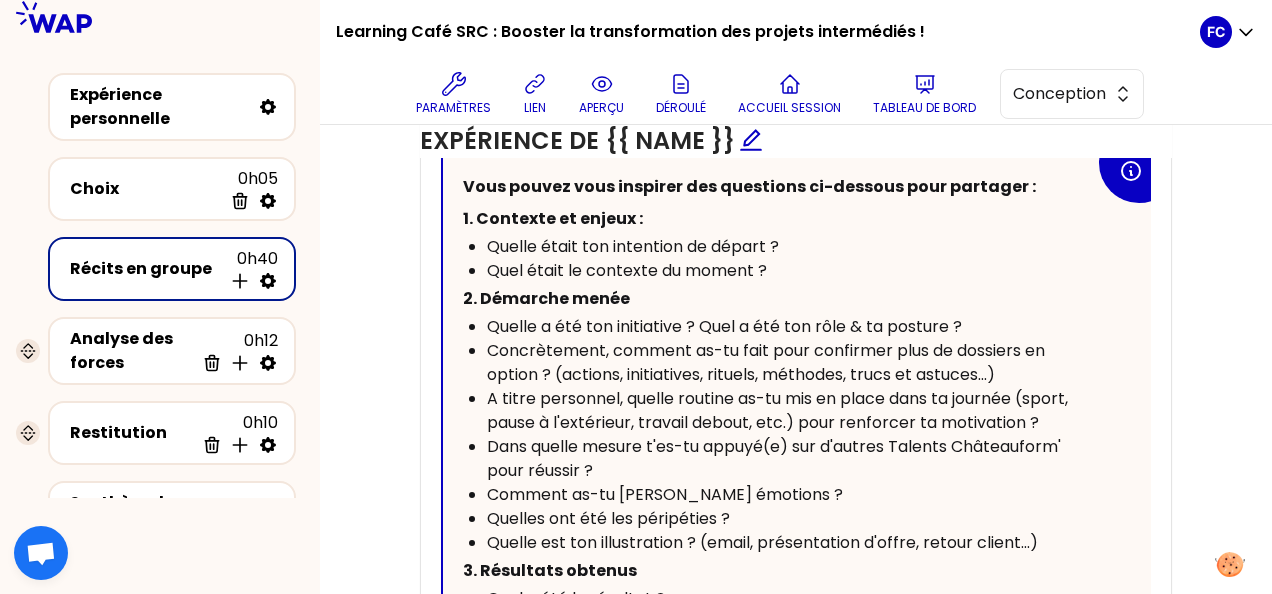 click on "Concrètement, comment as-tu fait pour confirmer plus de dossiers en option ? (actions, initiatives, rituels, méthodes, trucs et astuces...)" at bounding box center (768, 362) 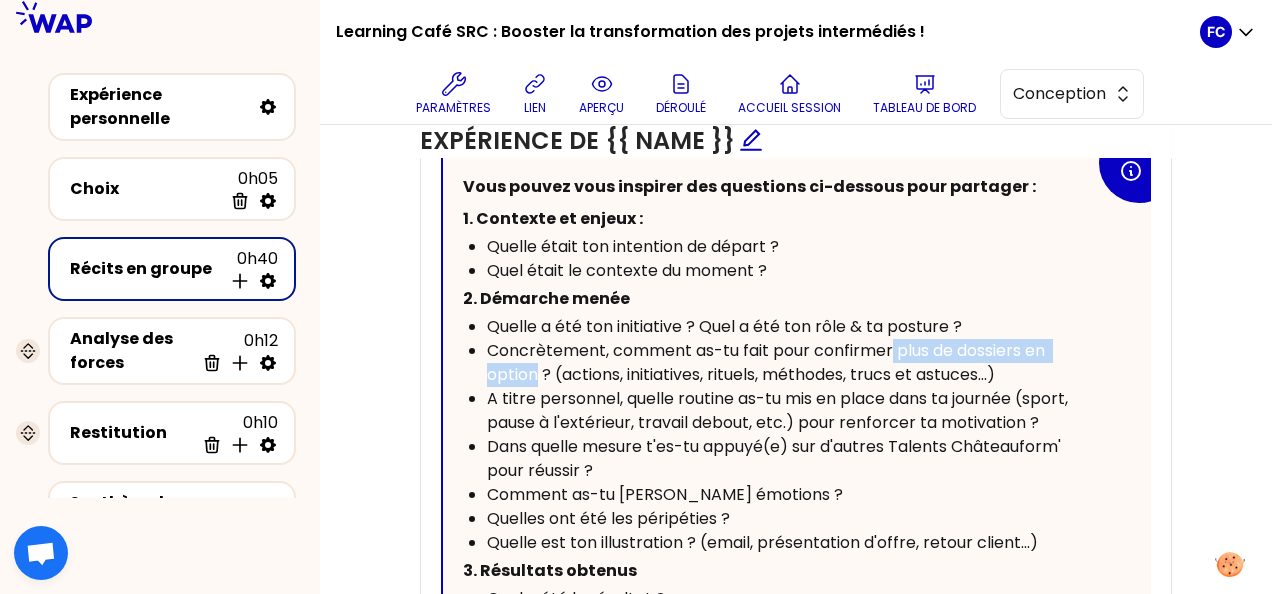 drag, startPoint x: 891, startPoint y: 371, endPoint x: 544, endPoint y: 393, distance: 347.69672 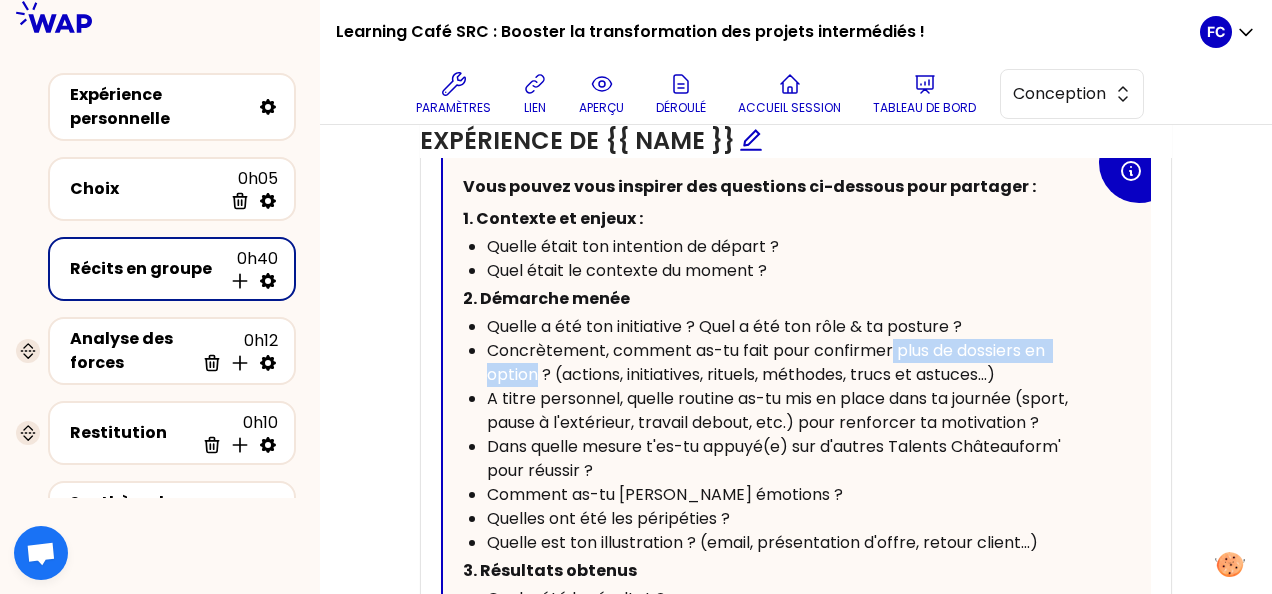 click on "Concrètement, comment as-tu fait pour confirmer plus de dossiers en option ? (actions, initiatives, rituels, méthodes, trucs et astuces...)" at bounding box center [768, 362] 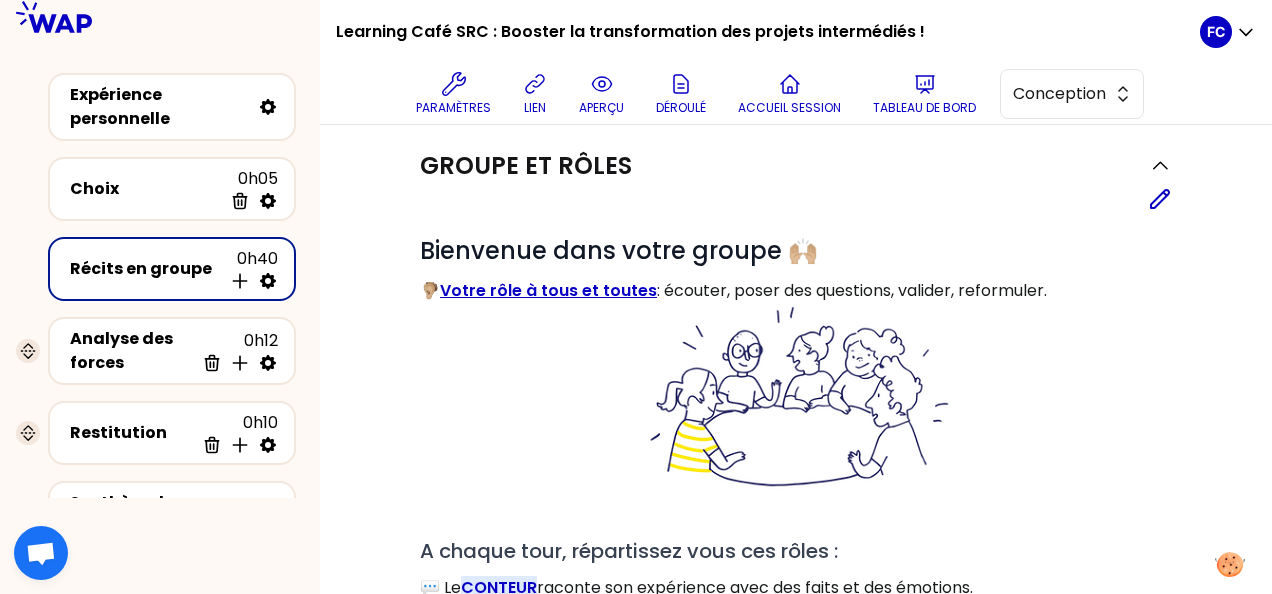 scroll, scrollTop: 0, scrollLeft: 0, axis: both 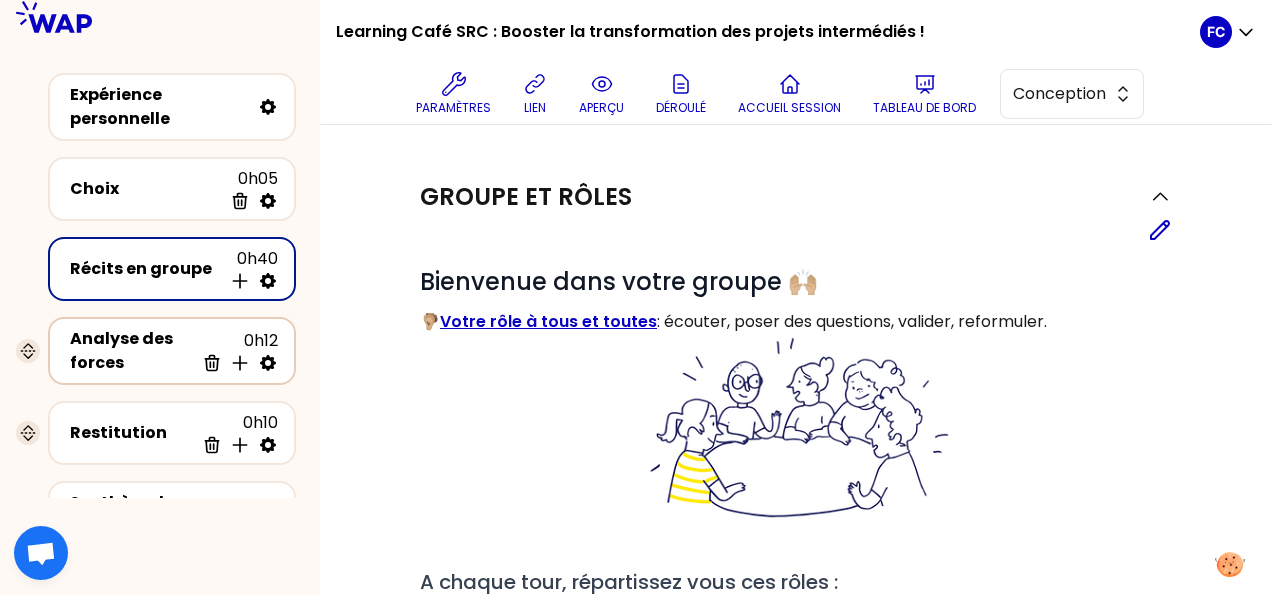click on "Analyse des forces" at bounding box center (132, 351) 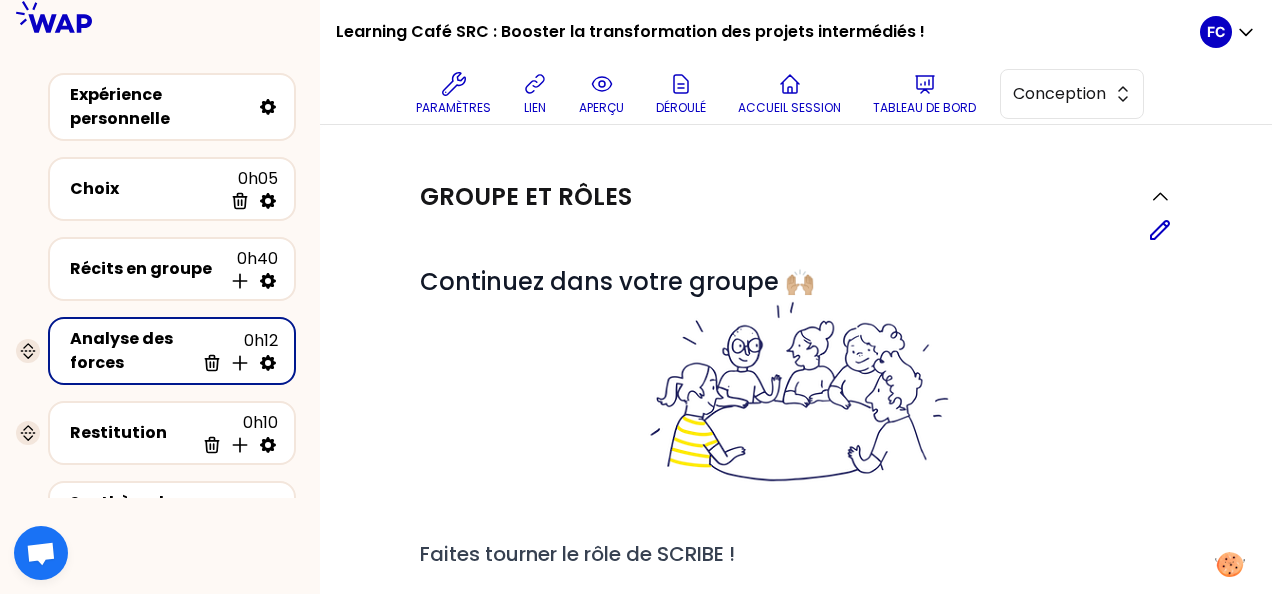 click 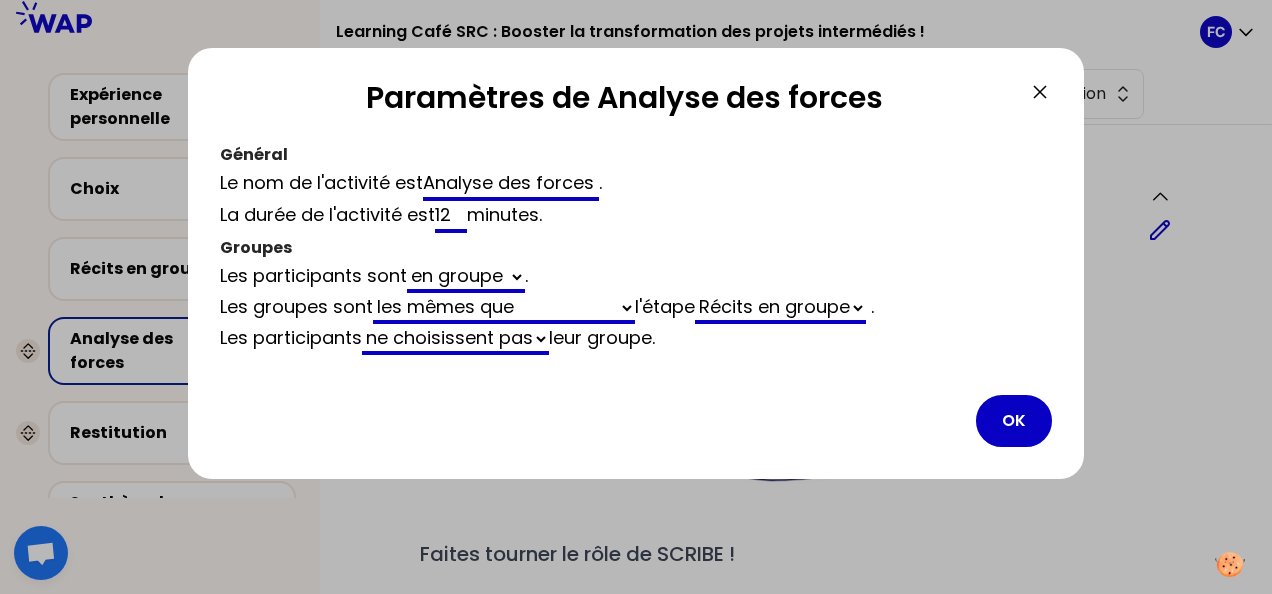 click on "12" at bounding box center [451, 217] 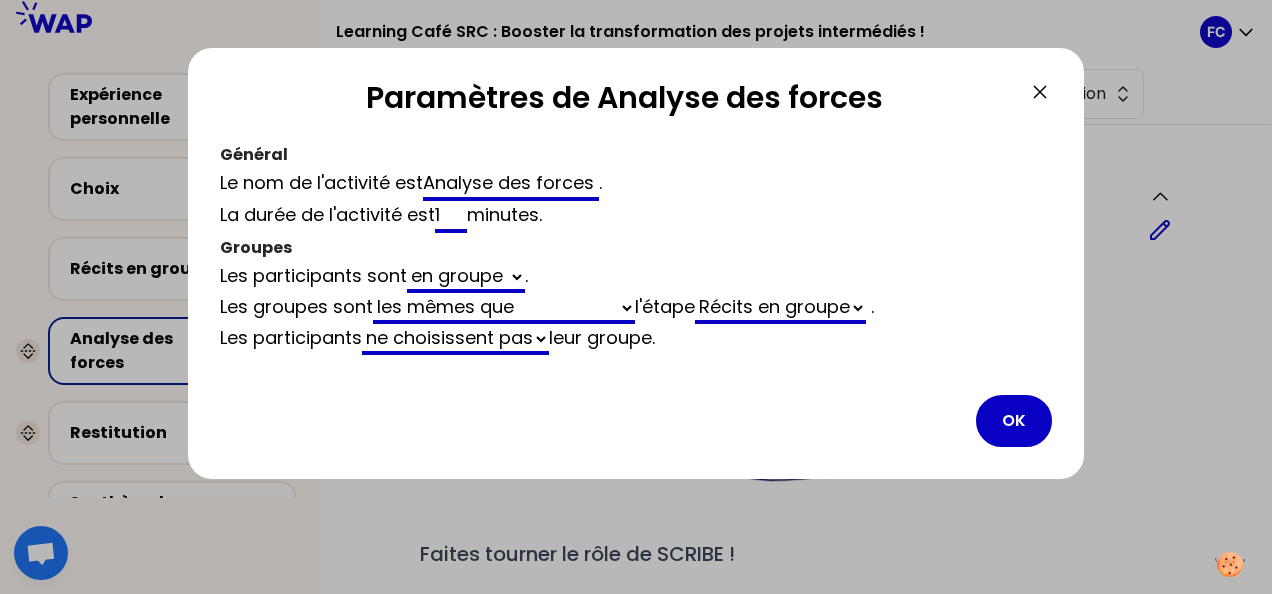 select on "same_as" 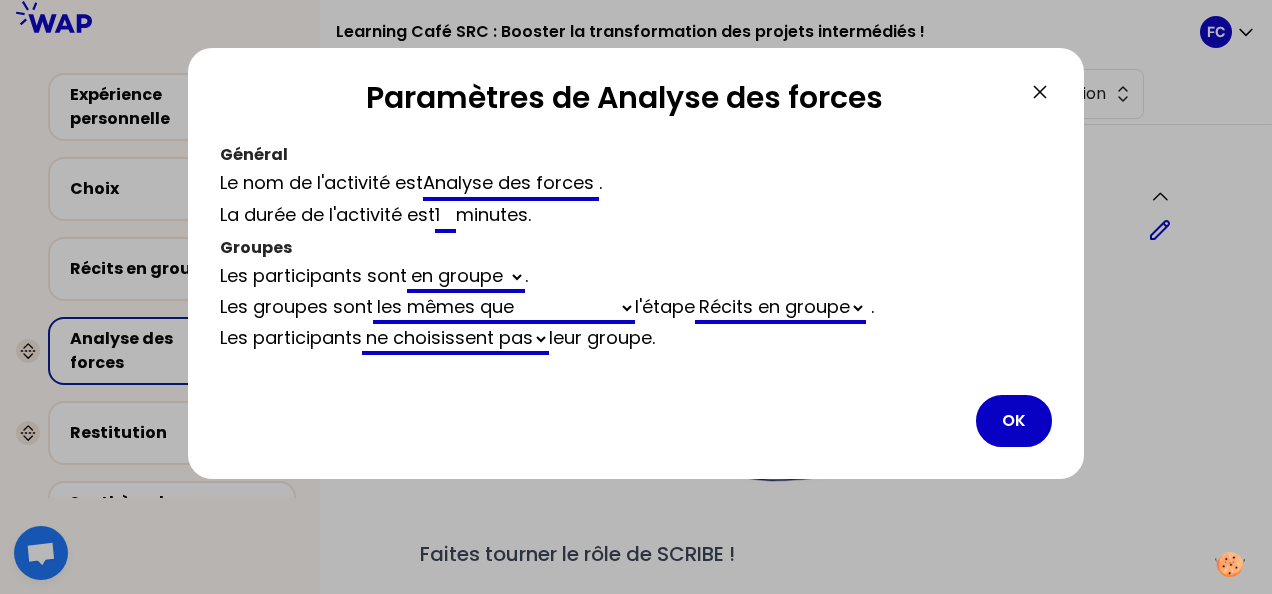 type on "15" 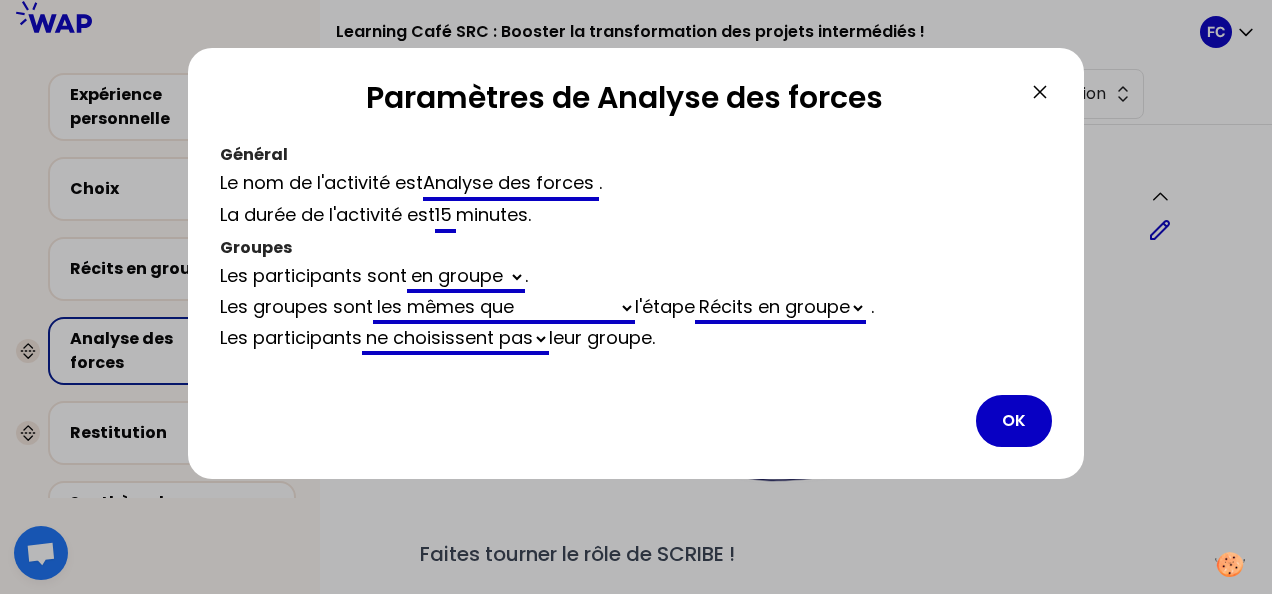 select on "same_as" 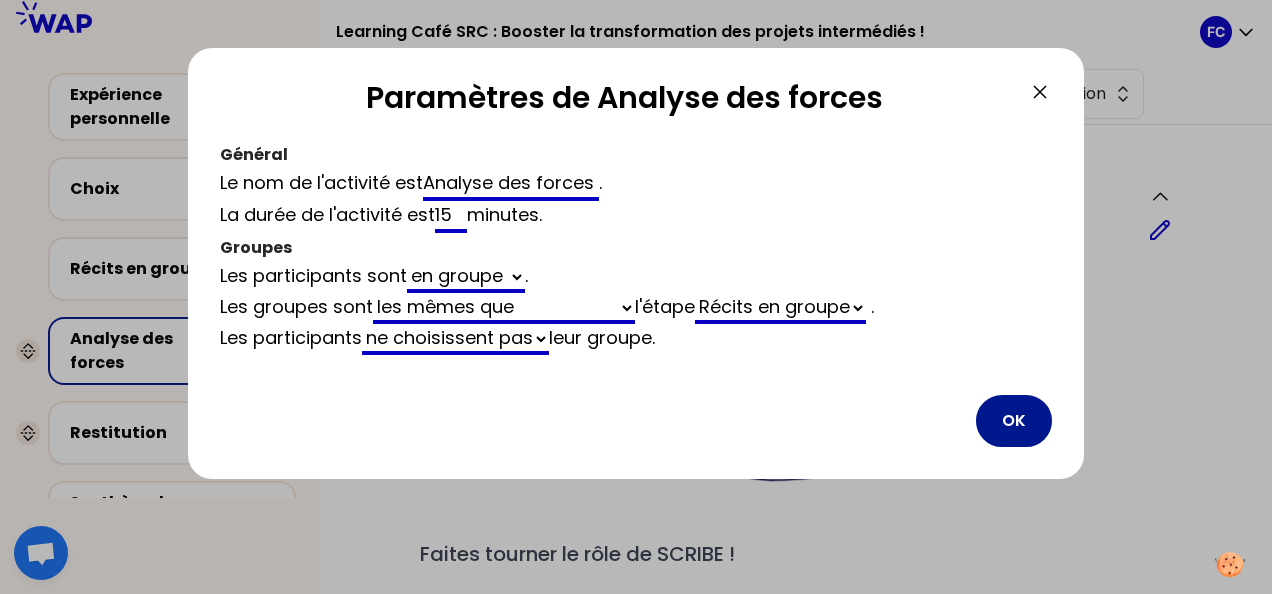 type on "15" 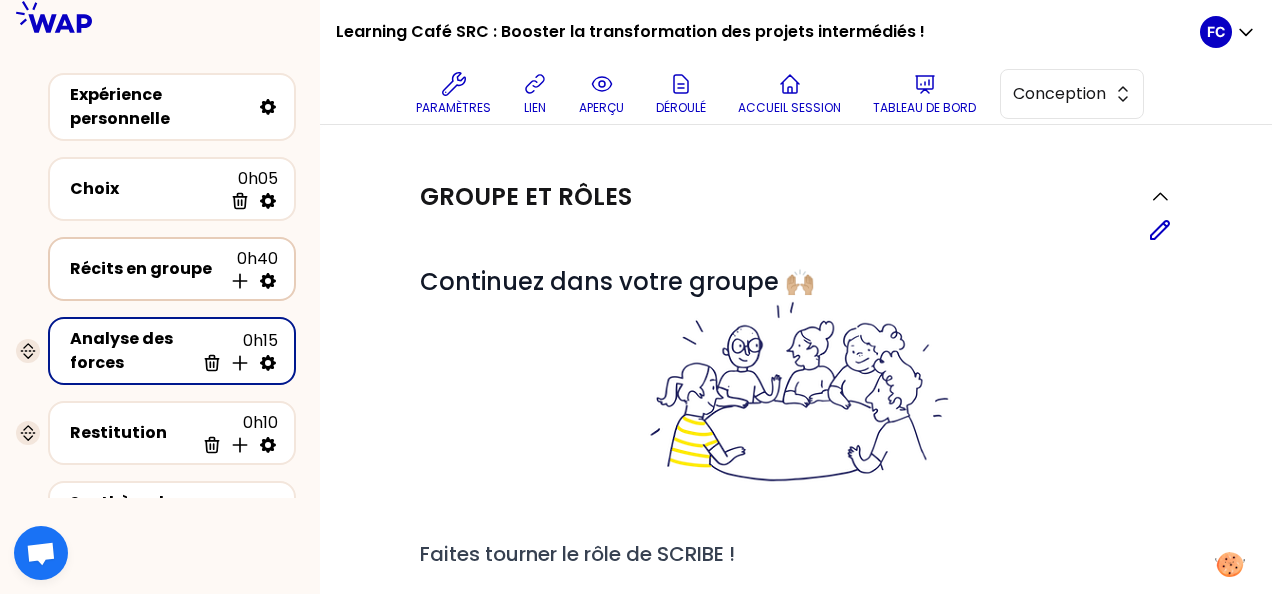 click on "Récits en groupe" at bounding box center [146, 269] 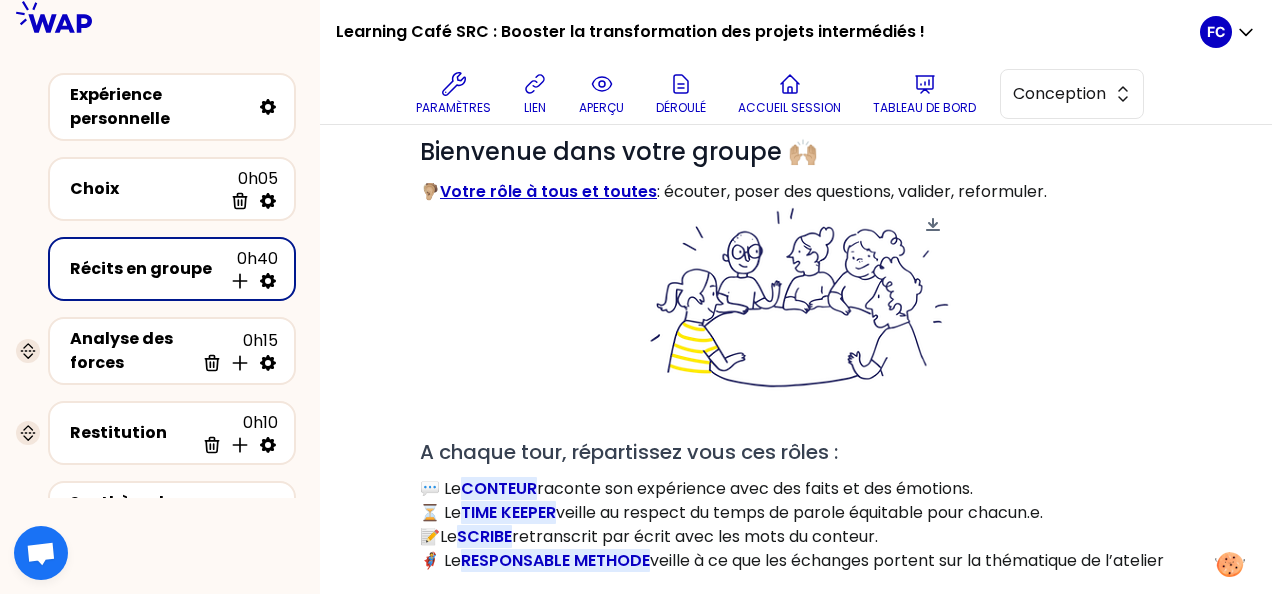 scroll, scrollTop: 200, scrollLeft: 0, axis: vertical 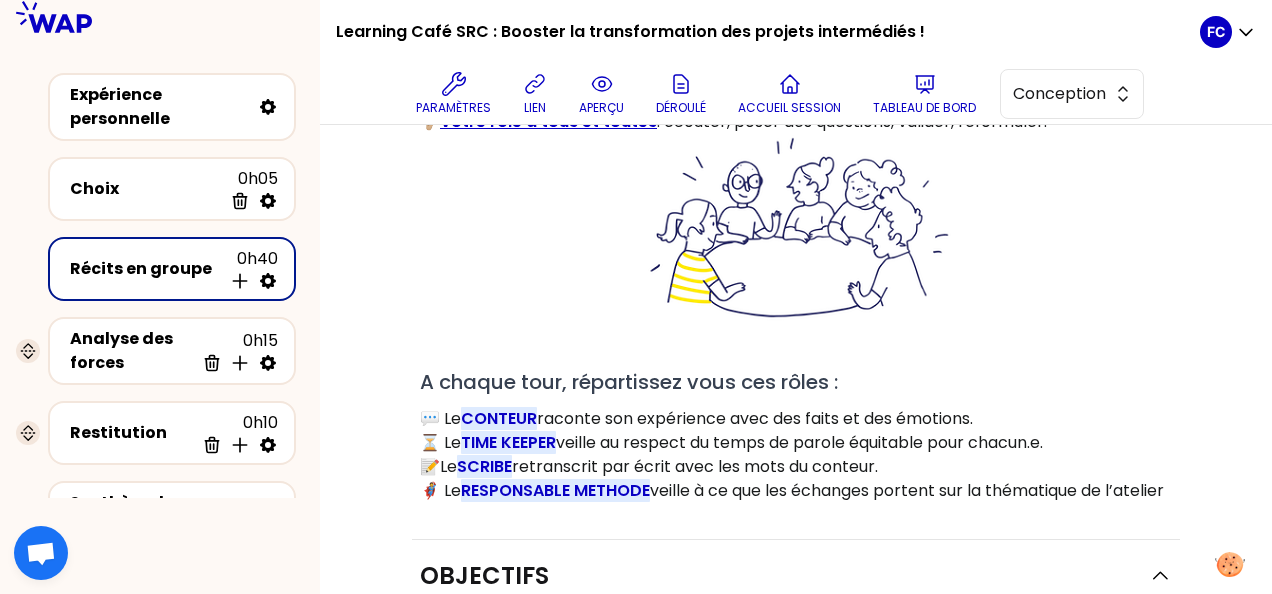 click 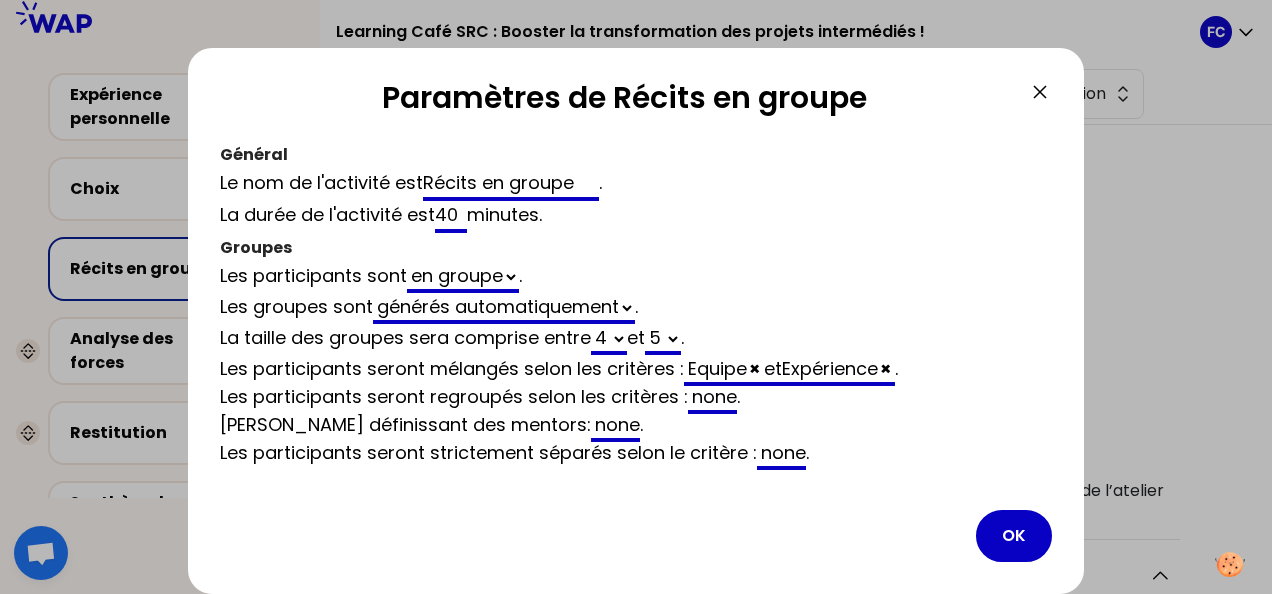 click on "générés automatiquement vides" at bounding box center (504, 308) 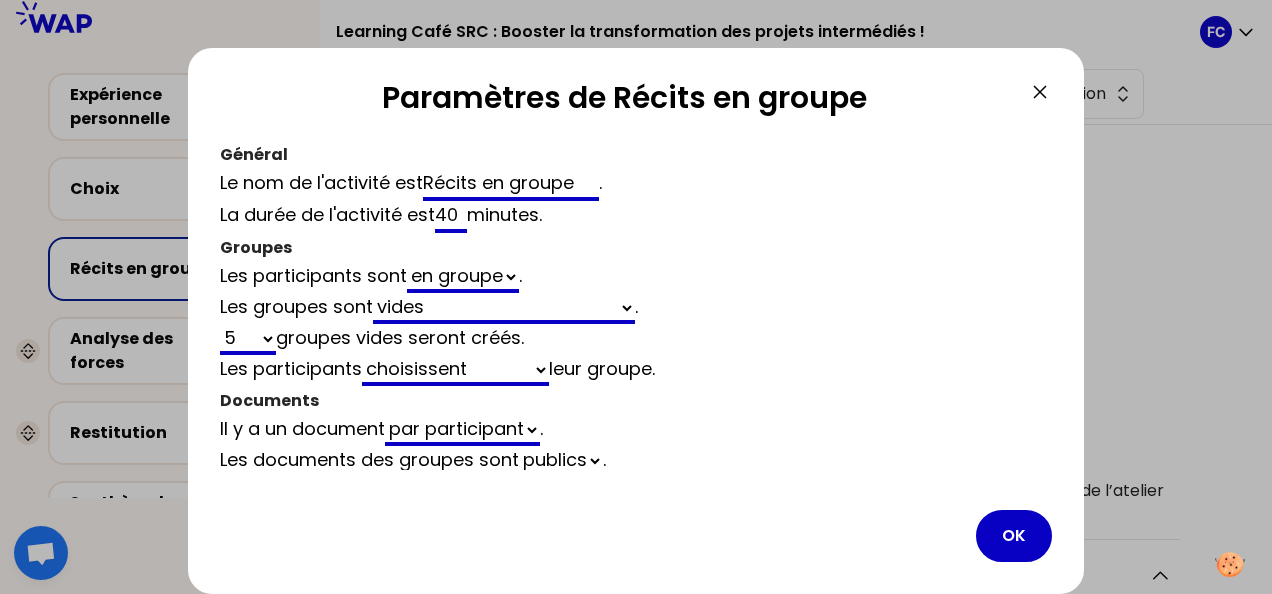 click on "1 2 3 4 5 6 7 8 9 10 11 12 13 14 15 16 17 18 19 20 21 22 23 24 25 26 27 28 29 30 31 32 33 34 35 36 37 38 39 40 41 42 43 44 45 46 47 48 49 50 51 52 53 54 55 56 57 58 59 60 61 62 63 64 65 66 67 68 69 70 71 72 73 74 75 76 77 78 79 80 81 82 83 84 85 86 87 88 89 90 91 92 93 94 95 96 97 98 99 100 101 102 103 104 105 106 107 108 109 110 111 112 113 114 115 116 117 118 119 120 121 122 123 124 125 126 127 128 129 130 131 132 133 134 135 136 137 138 139 140 141 142 143 144 145 146 147 148 149 150 151 152 153 154 155 156 157 158 159 160 161 162 163 164 165 166 167 168 169 170 171 172 173 174 175 176 177 178 179 180 181 182 183 184 185 186 187 188 189 190 191 192 193 194 195 196 197 198 199 200 201 202 203 204 205 206 207 208 209 210 211 212 213 214 215 216 217 218 219 220 221 222 223 224 225 226 227 228 229 230 231 232 233 234 235 236 237 238 239 240 241 242 243 244 245 246 247 248 249 250 251 252 253 254 255 256 257 258 259 260 261 262 263 264 265 266 267 268 269 270 271 272 273 274 275 276 277 278 279 280 281 282 283" at bounding box center (248, 339) 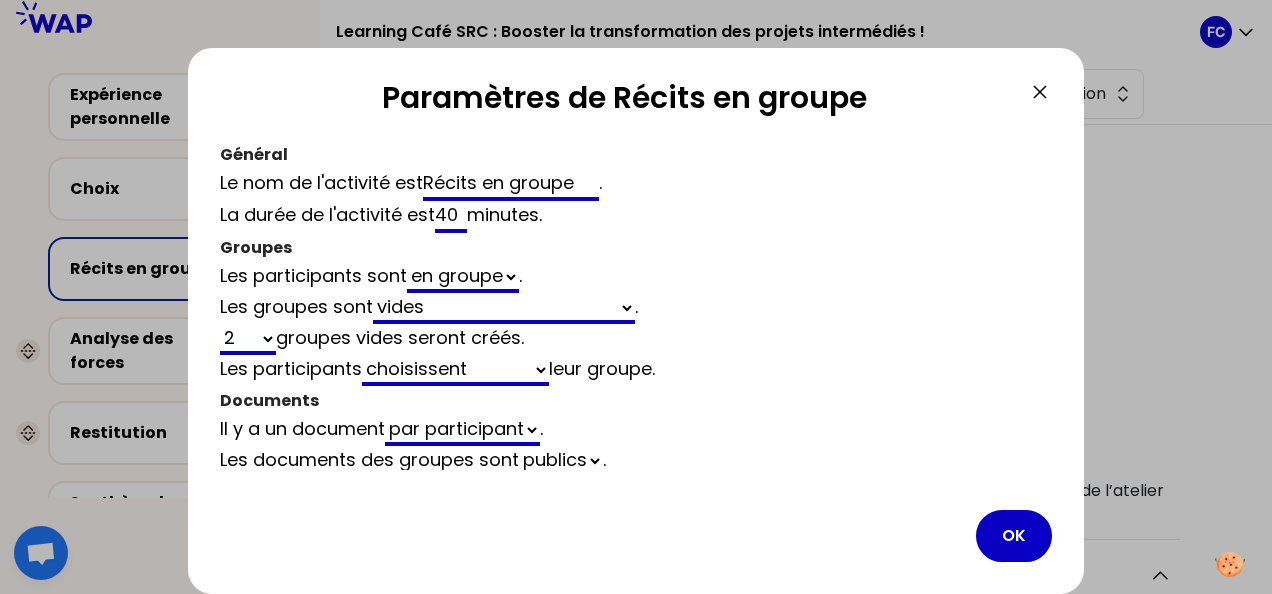 click on "choisissent ne choisissent pas" at bounding box center (455, 370) 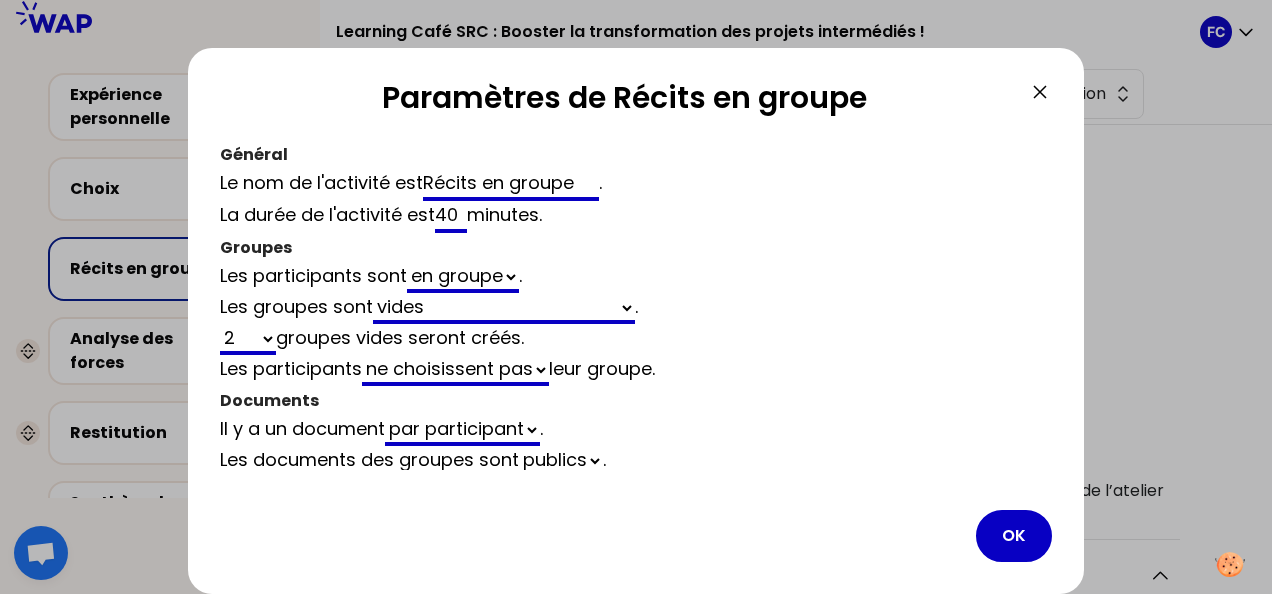 scroll, scrollTop: 4, scrollLeft: 0, axis: vertical 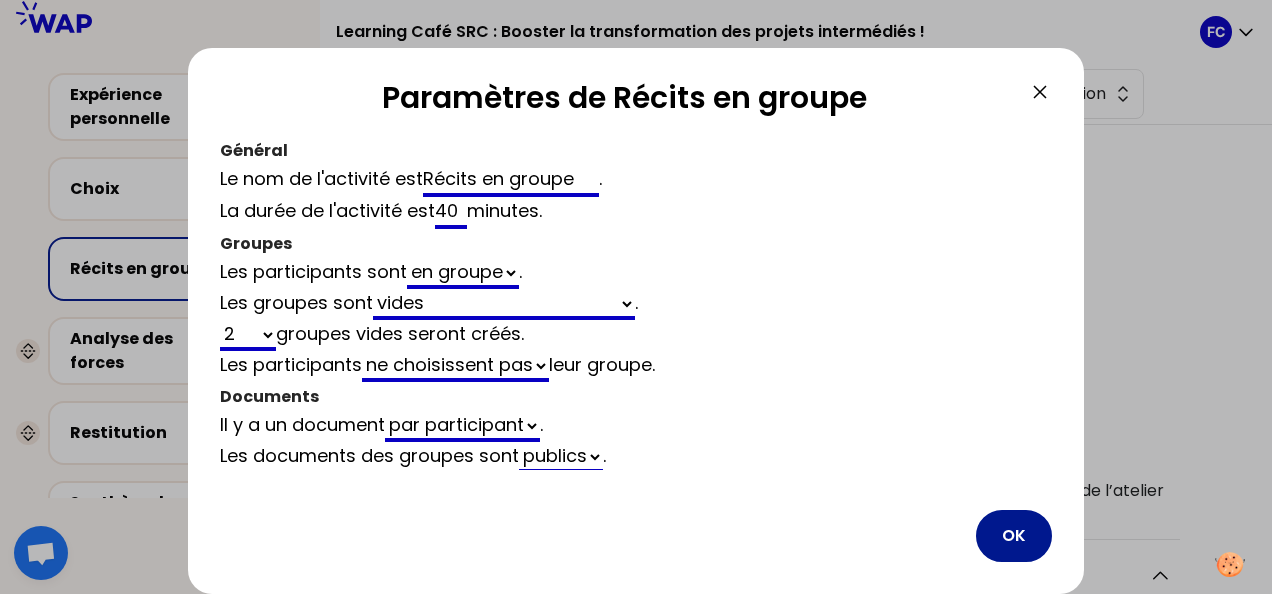 click on "OK" at bounding box center [1014, 536] 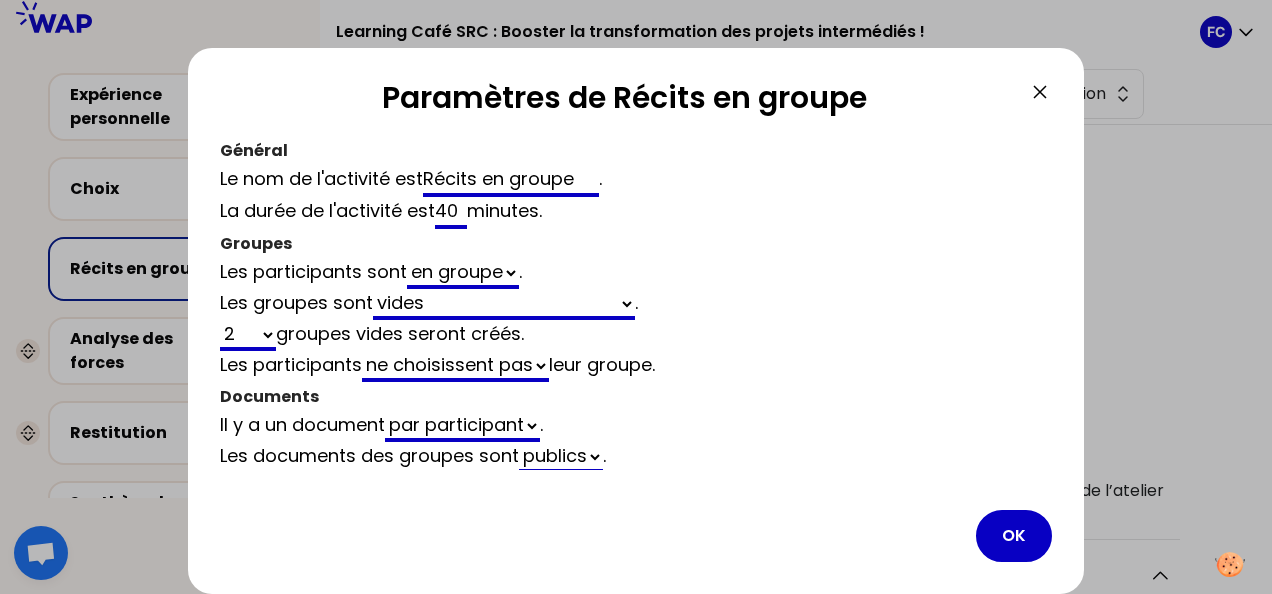 scroll, scrollTop: 0, scrollLeft: 0, axis: both 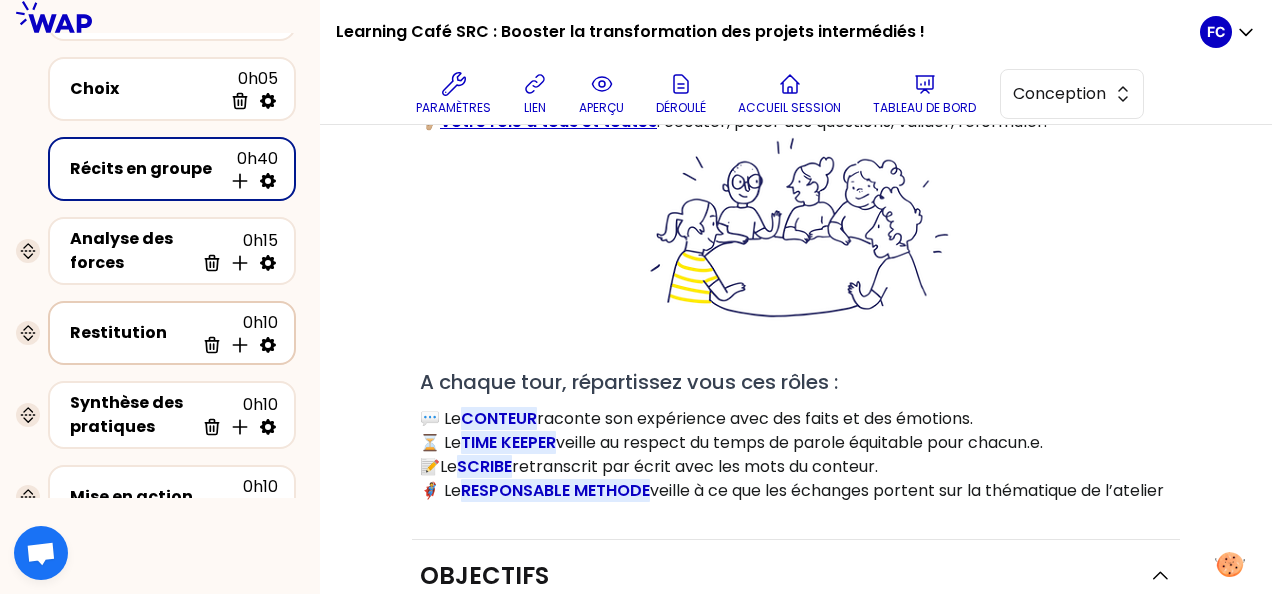 click on "Restitution" at bounding box center (132, 333) 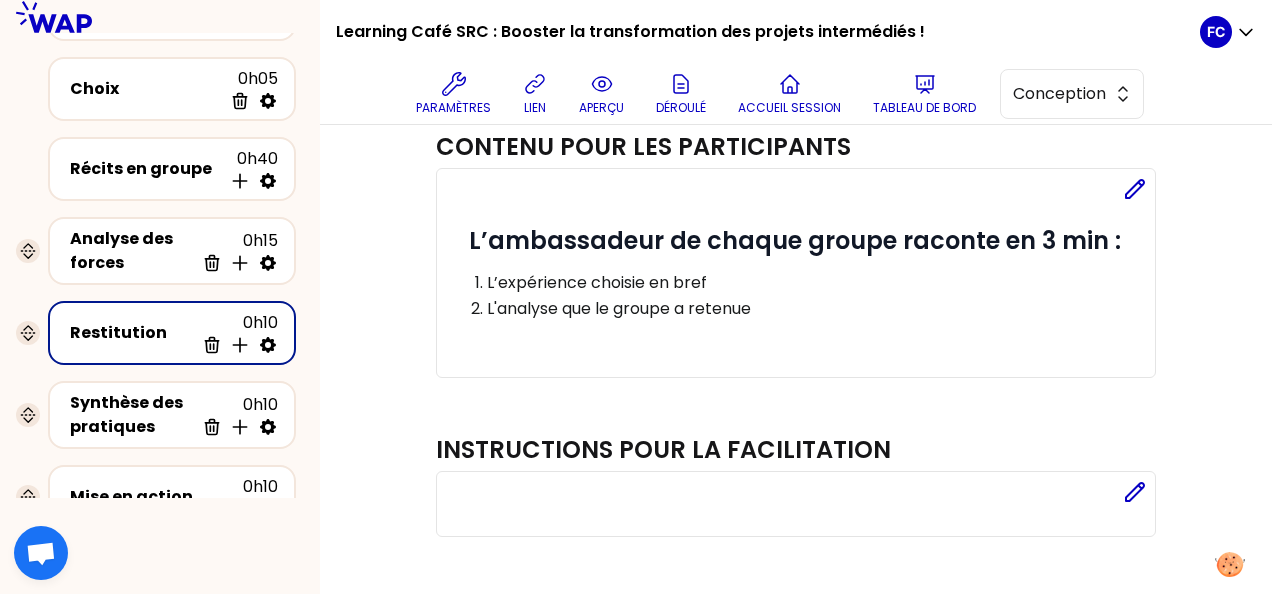 scroll, scrollTop: 97, scrollLeft: 0, axis: vertical 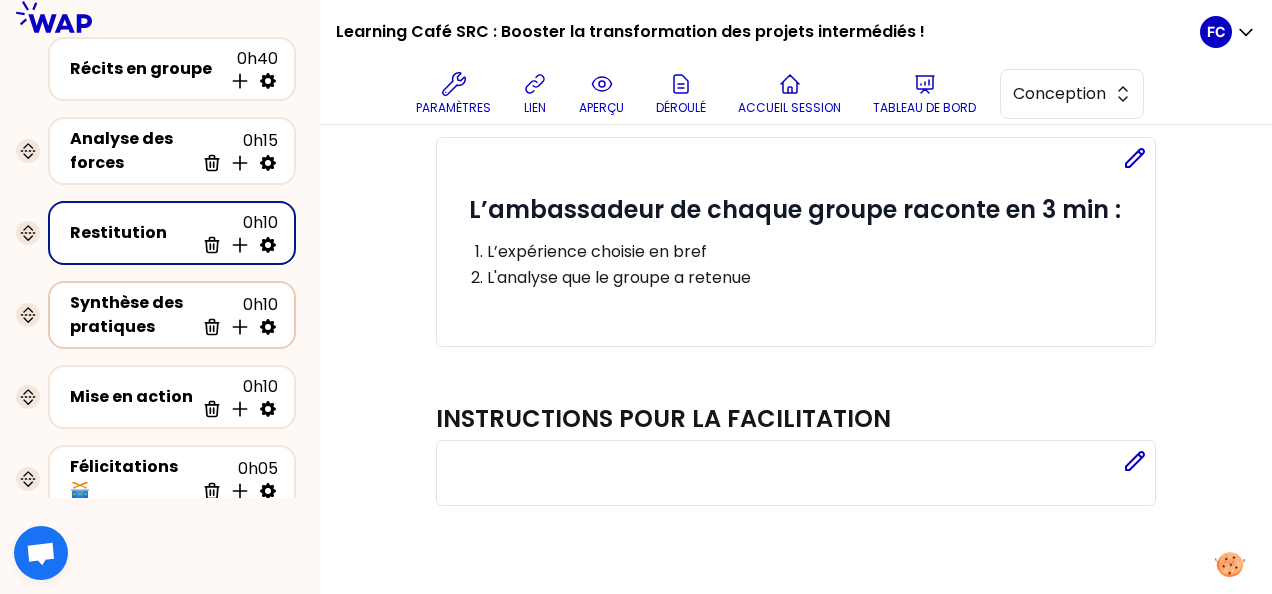click on "Synthèse des pratiques" at bounding box center [132, 315] 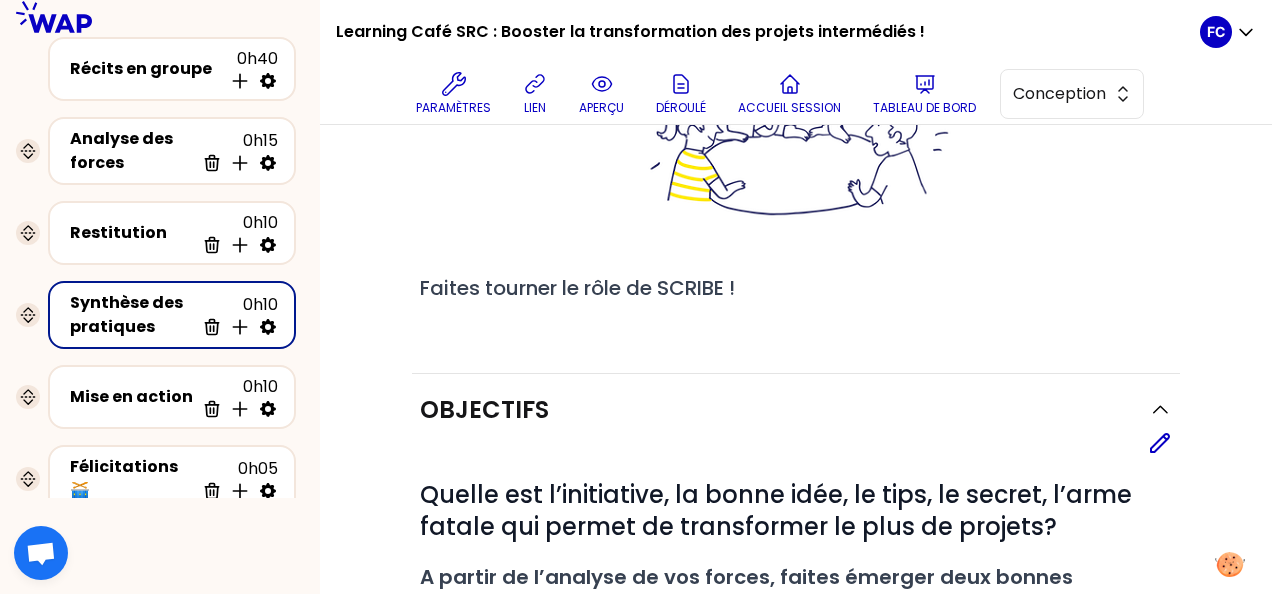 scroll, scrollTop: 297, scrollLeft: 0, axis: vertical 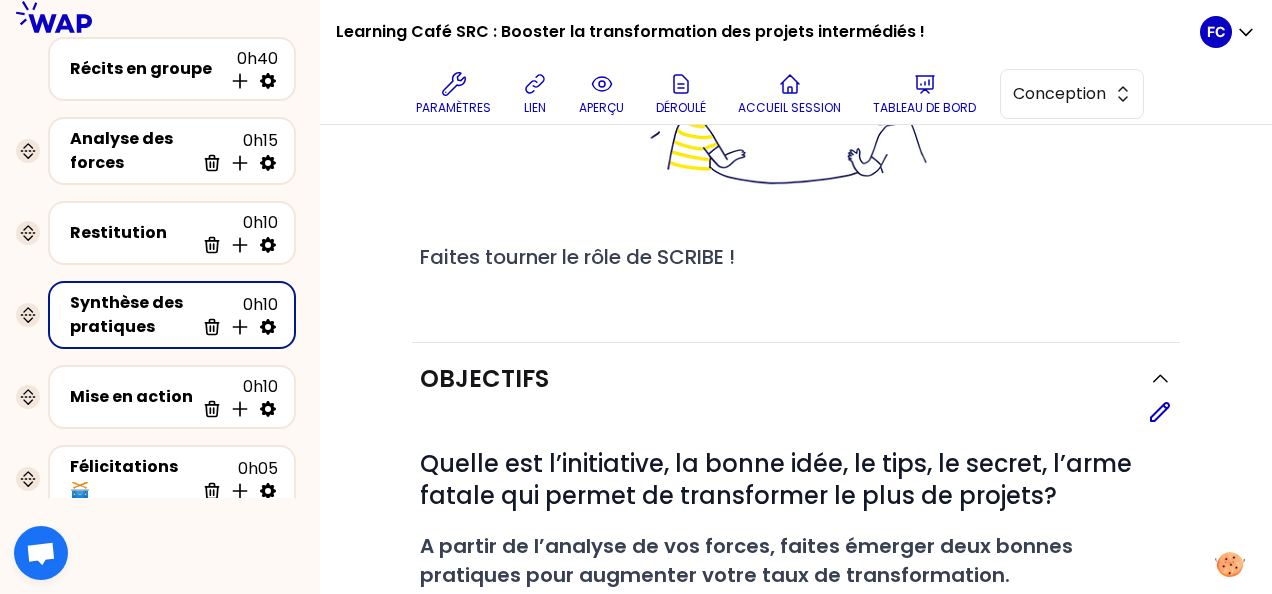 click 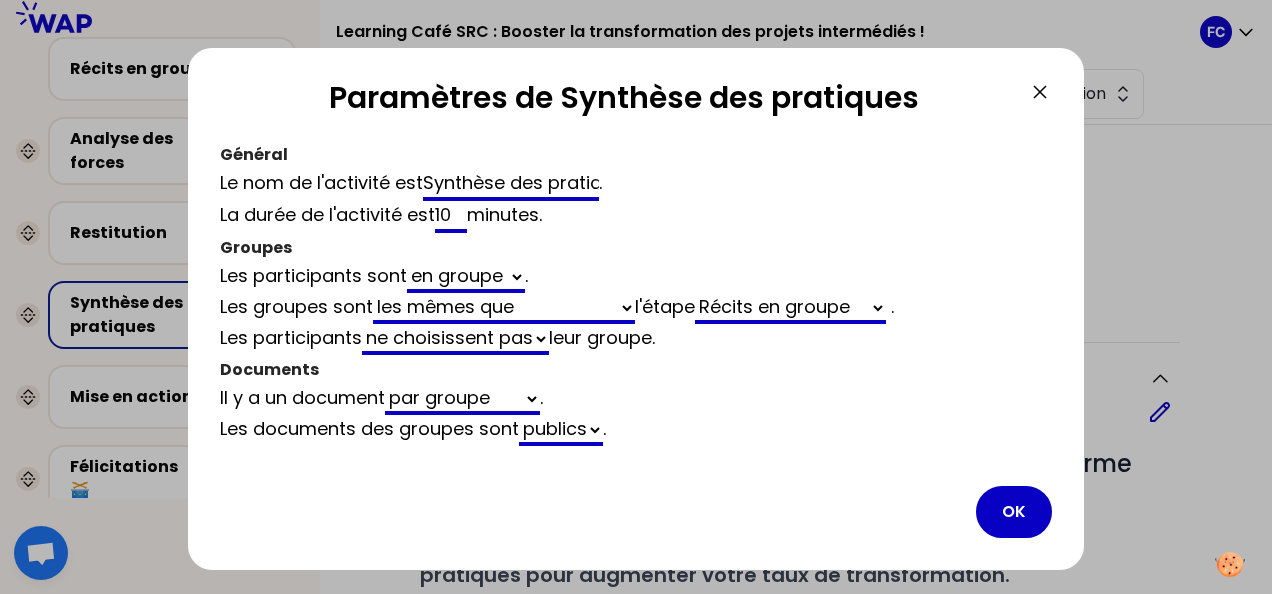 click on "10" at bounding box center [451, 217] 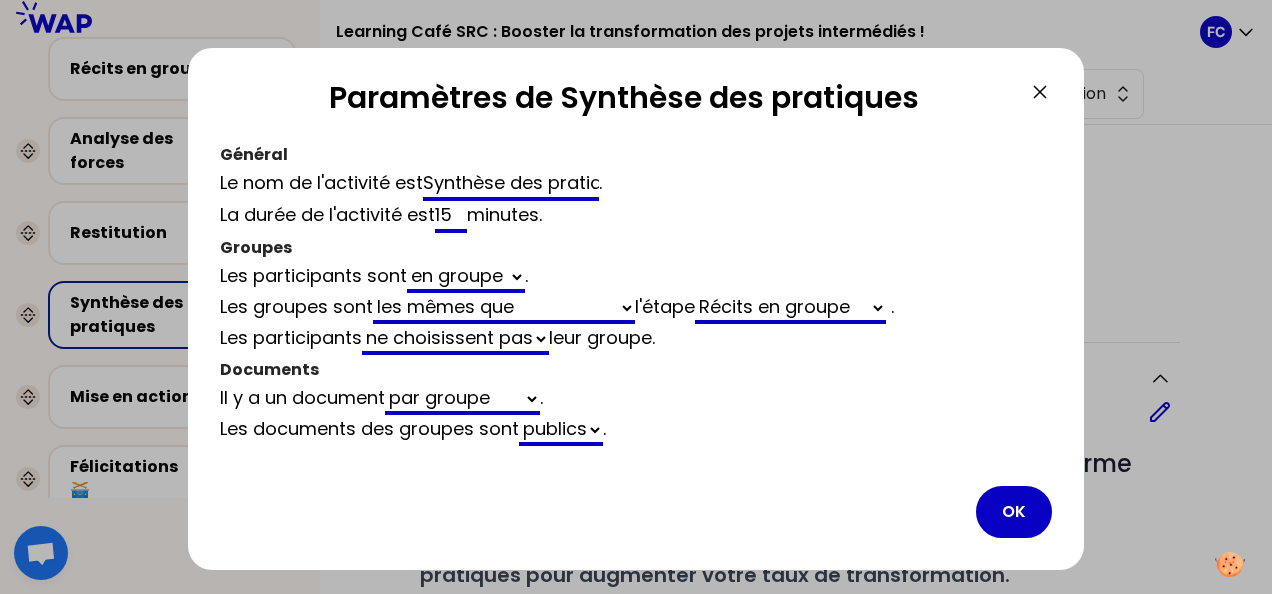 select on "same_as" 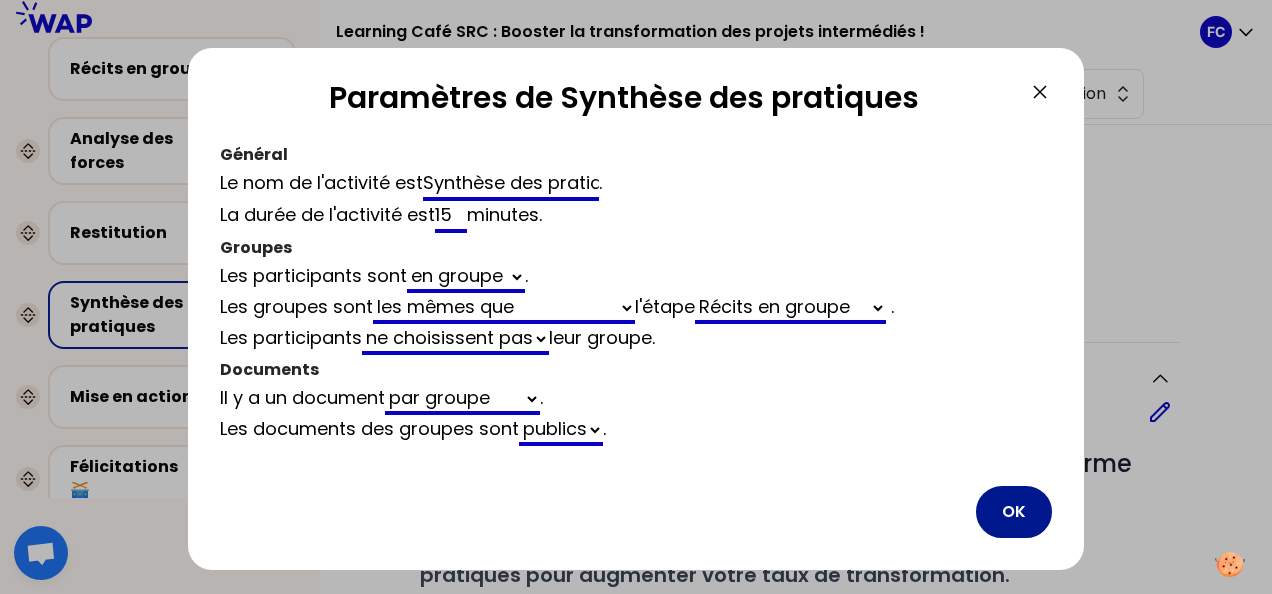 type on "15" 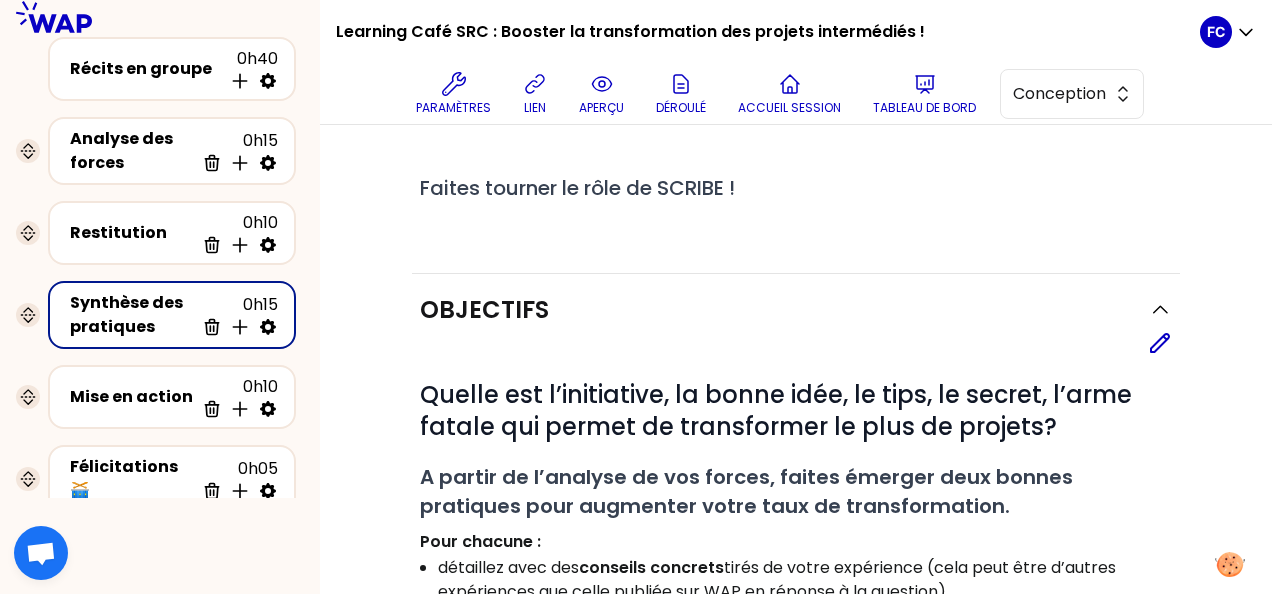 scroll, scrollTop: 397, scrollLeft: 0, axis: vertical 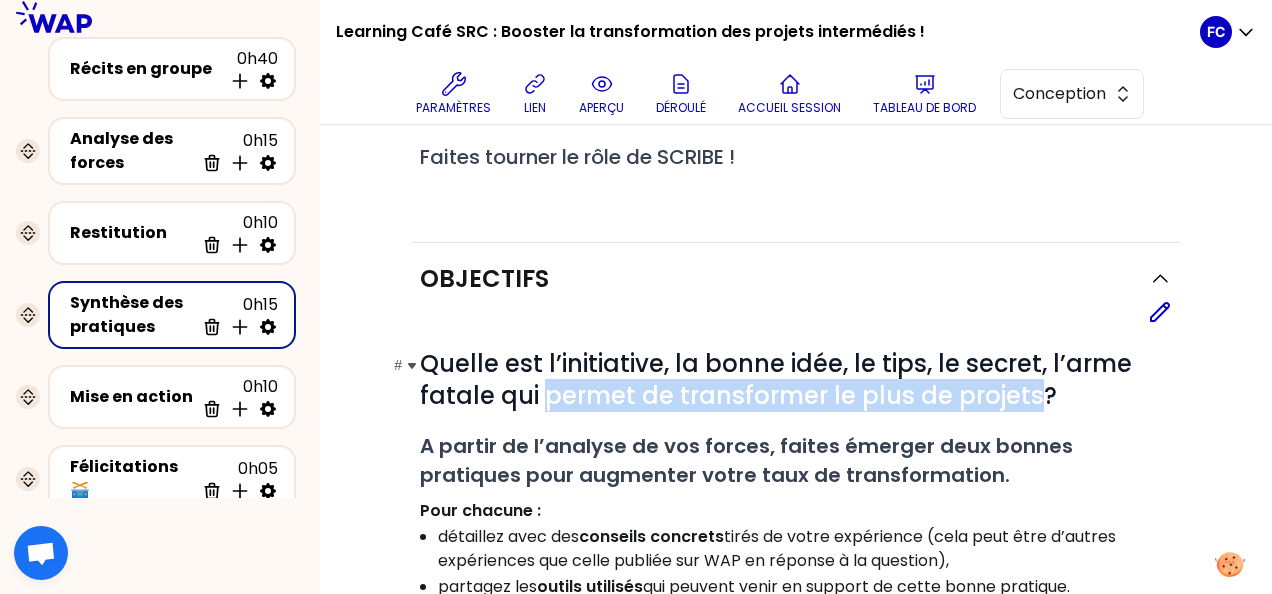 drag, startPoint x: 544, startPoint y: 397, endPoint x: 1026, endPoint y: 381, distance: 482.26547 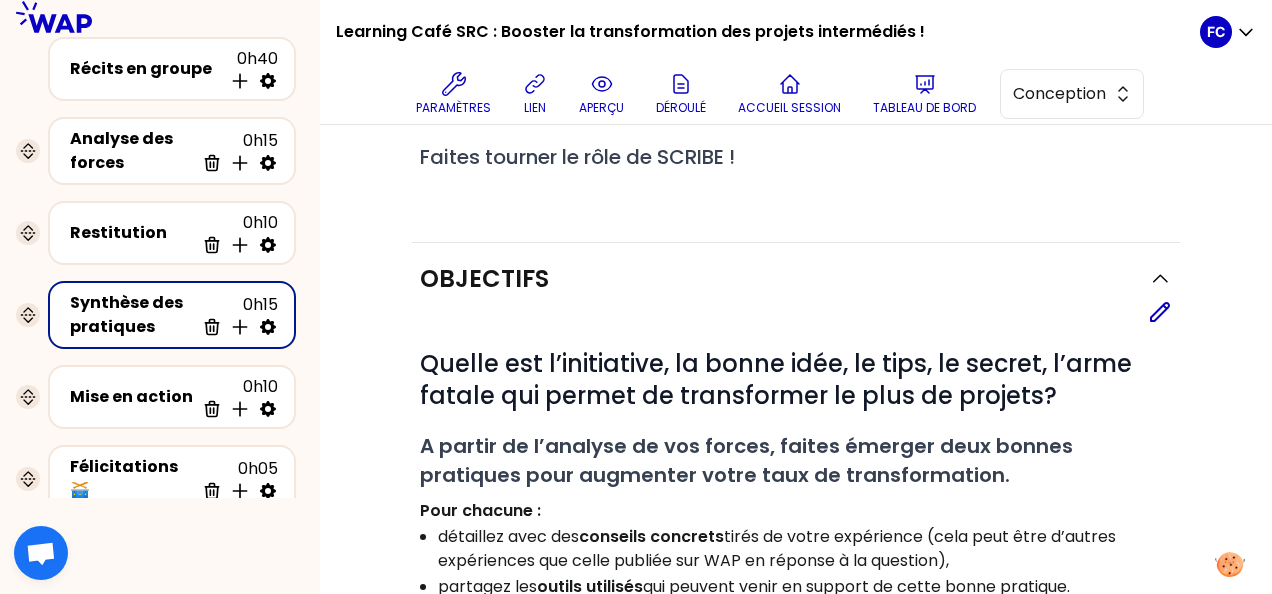 drag, startPoint x: 1026, startPoint y: 381, endPoint x: 1162, endPoint y: 301, distance: 157.78467 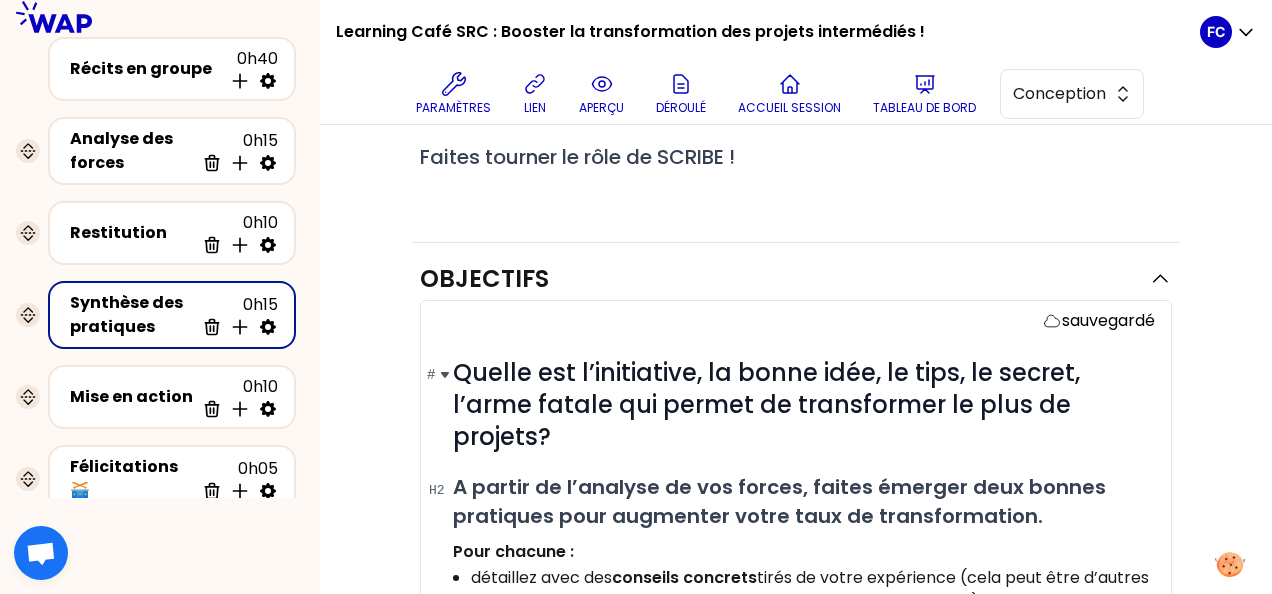 click on "Quelle est l’initiative, la bonne idée, le tips, le secret, l’arme fatale qui permet de transformer le plus de projets?" at bounding box center [769, 404] 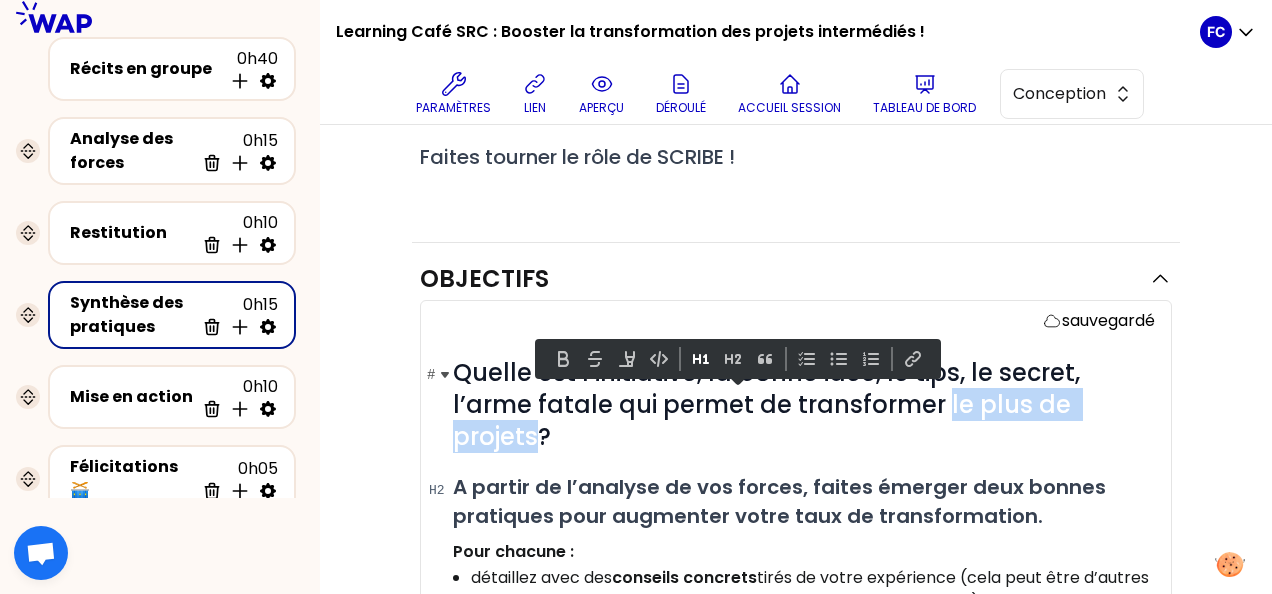 drag, startPoint x: 940, startPoint y: 396, endPoint x: 537, endPoint y: 434, distance: 404.7876 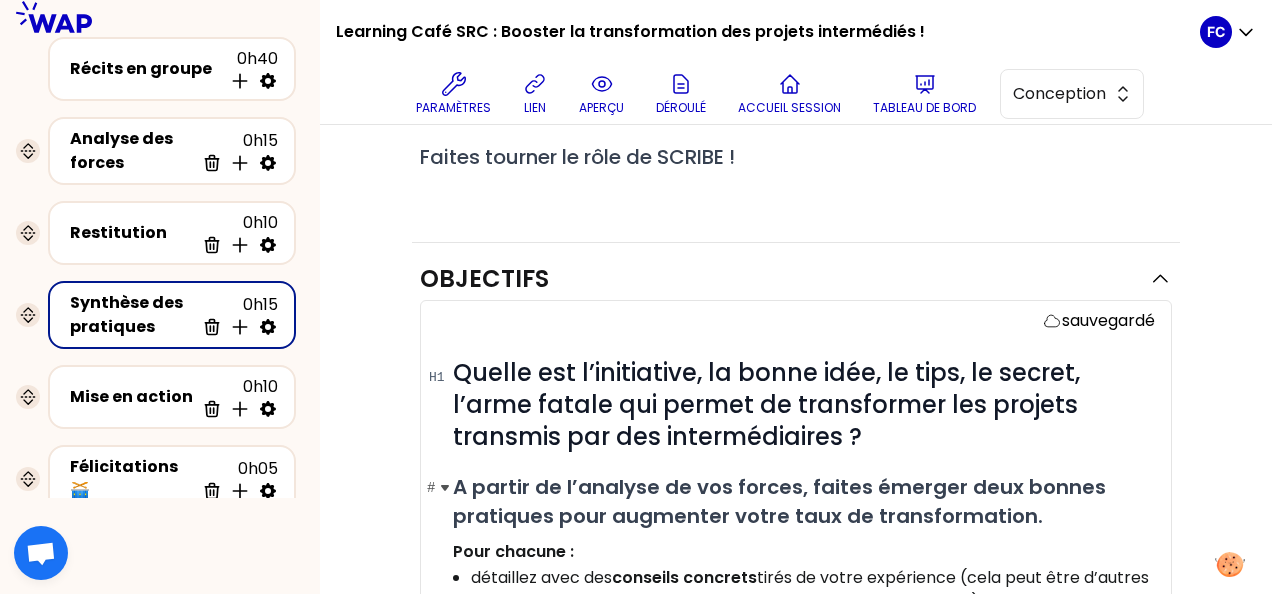 scroll, scrollTop: 497, scrollLeft: 0, axis: vertical 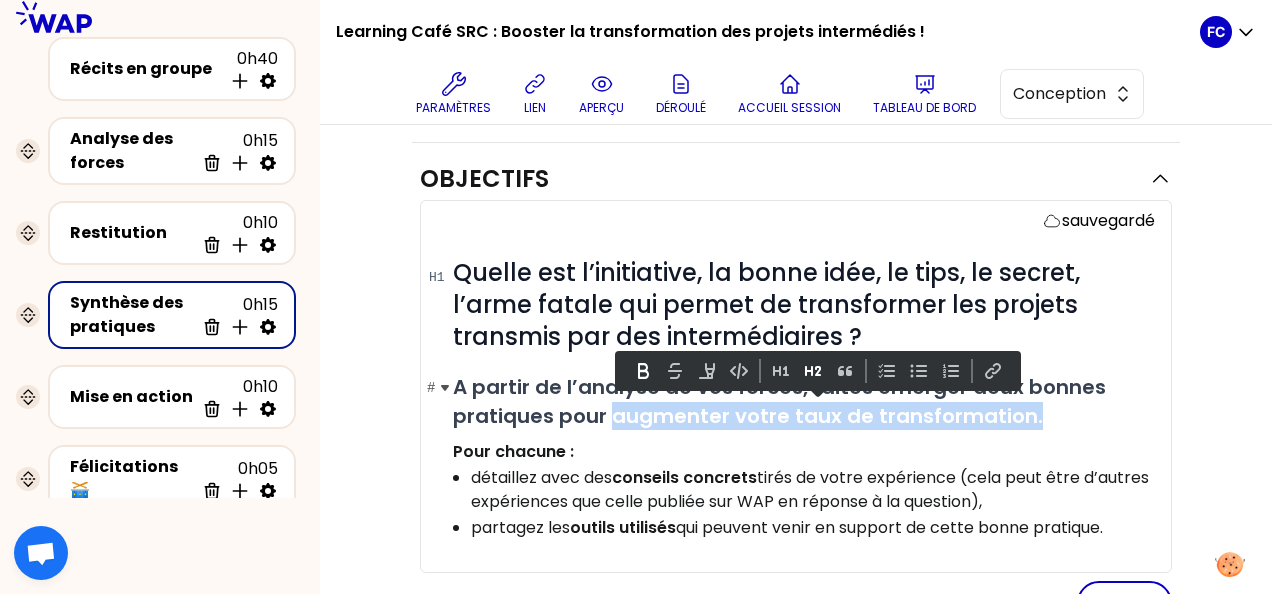 drag, startPoint x: 613, startPoint y: 409, endPoint x: 1061, endPoint y: 416, distance: 448.0547 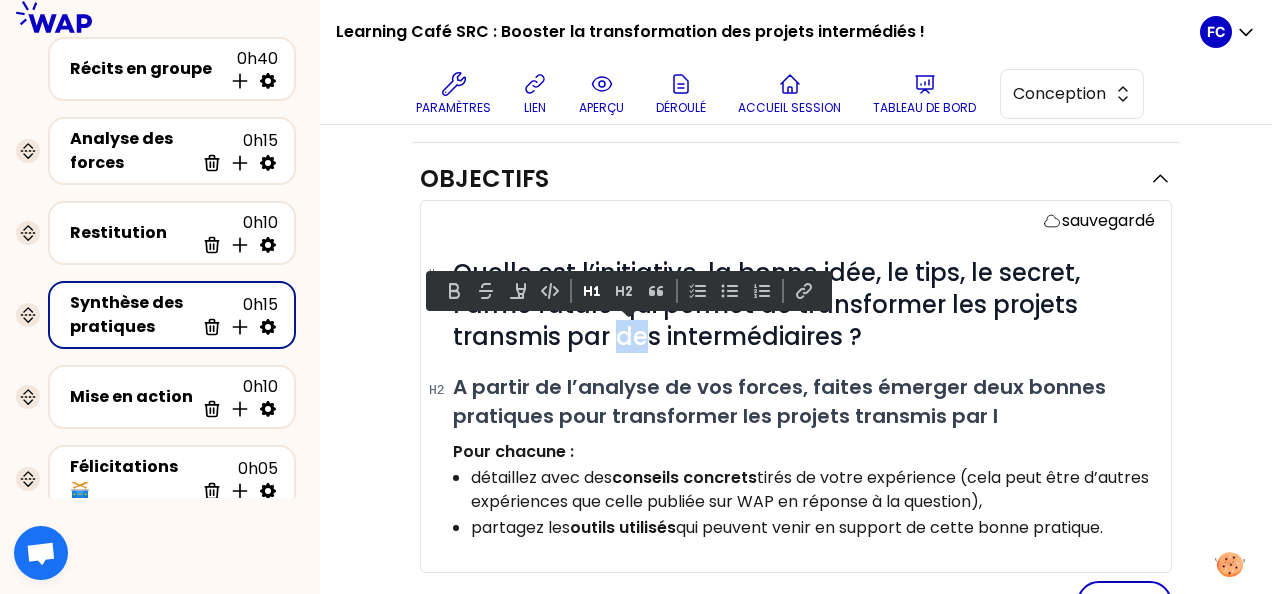 drag, startPoint x: 618, startPoint y: 330, endPoint x: 648, endPoint y: 337, distance: 30.805843 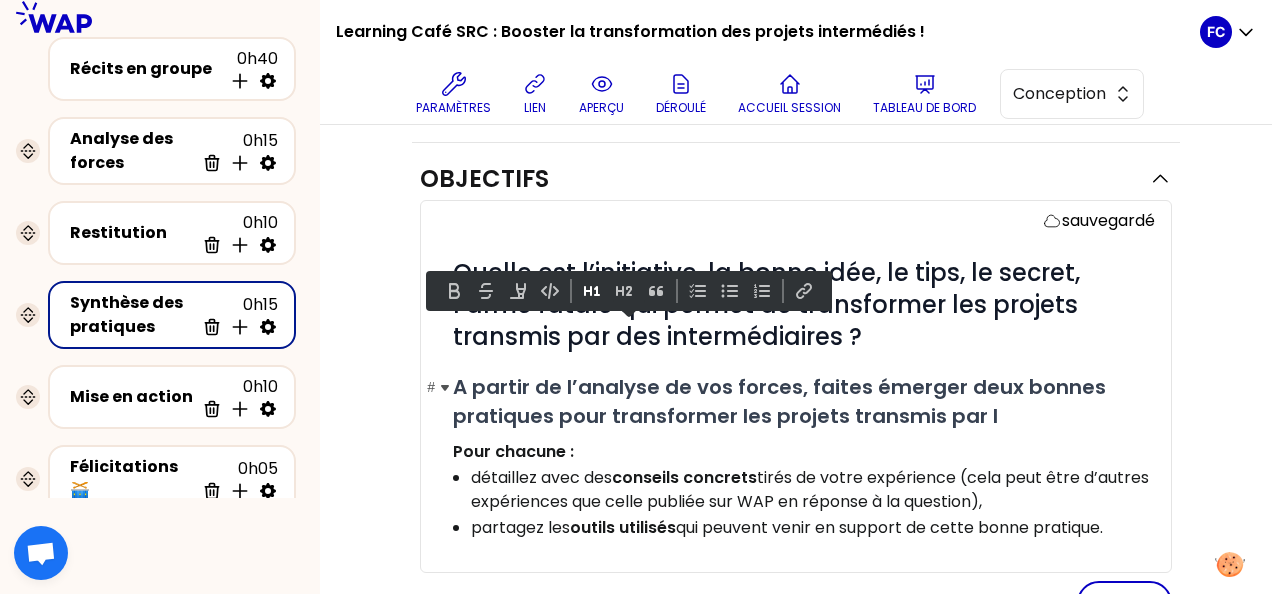 click on "# A partir de l’analyse de vos forces, faites émerger deux bonnes pratiques pour transformer les projets transmis par l" at bounding box center [804, 401] 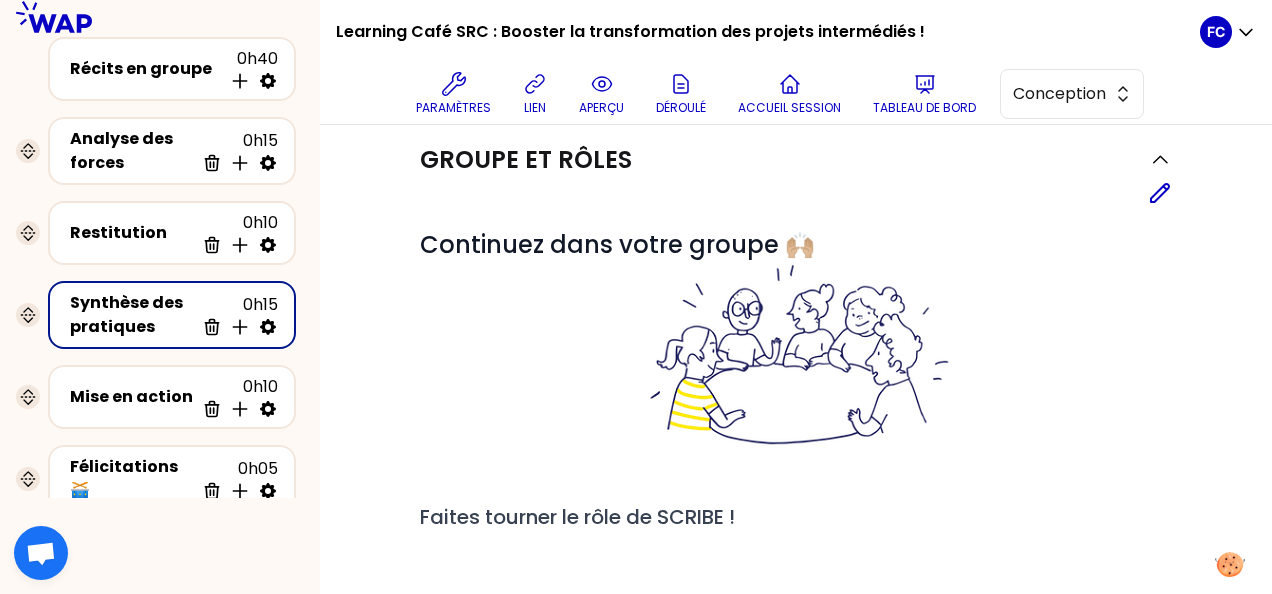 scroll, scrollTop: 0, scrollLeft: 0, axis: both 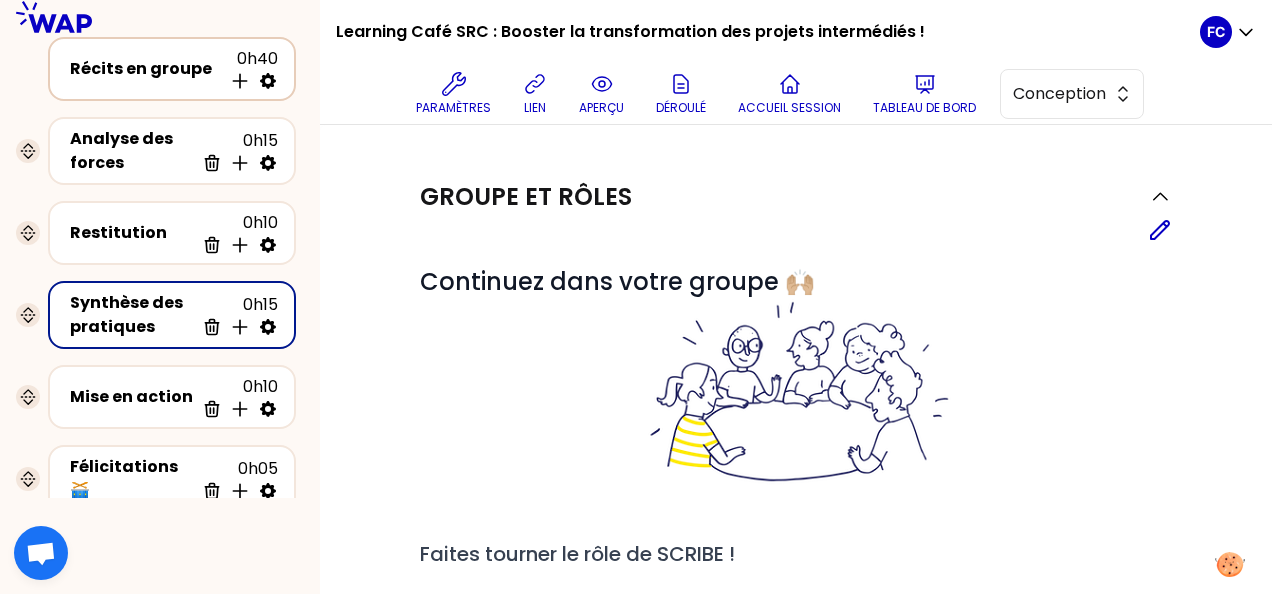 click on "Récits en groupe" at bounding box center [146, 69] 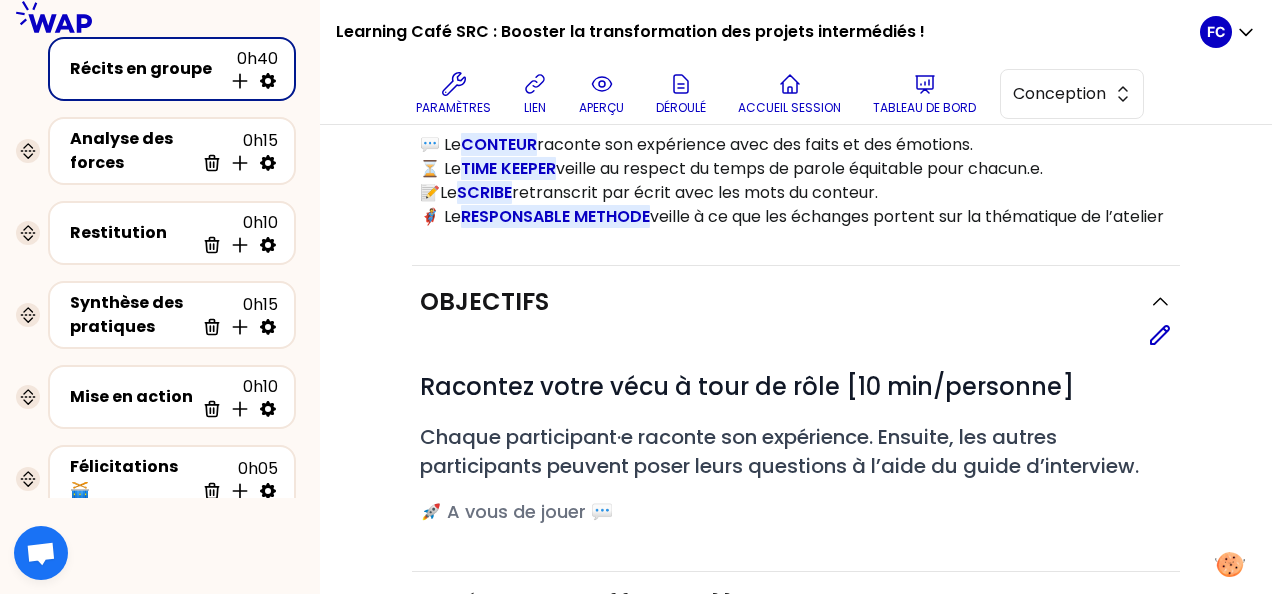 scroll, scrollTop: 431, scrollLeft: 0, axis: vertical 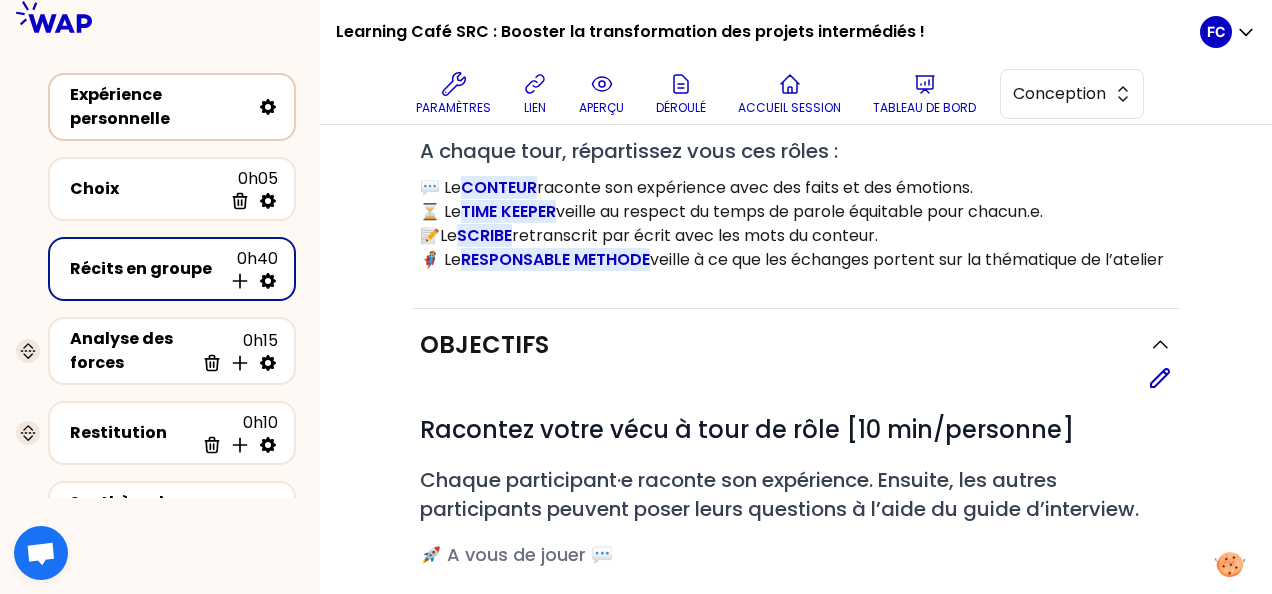 click on "Expérience personnelle" at bounding box center (160, 107) 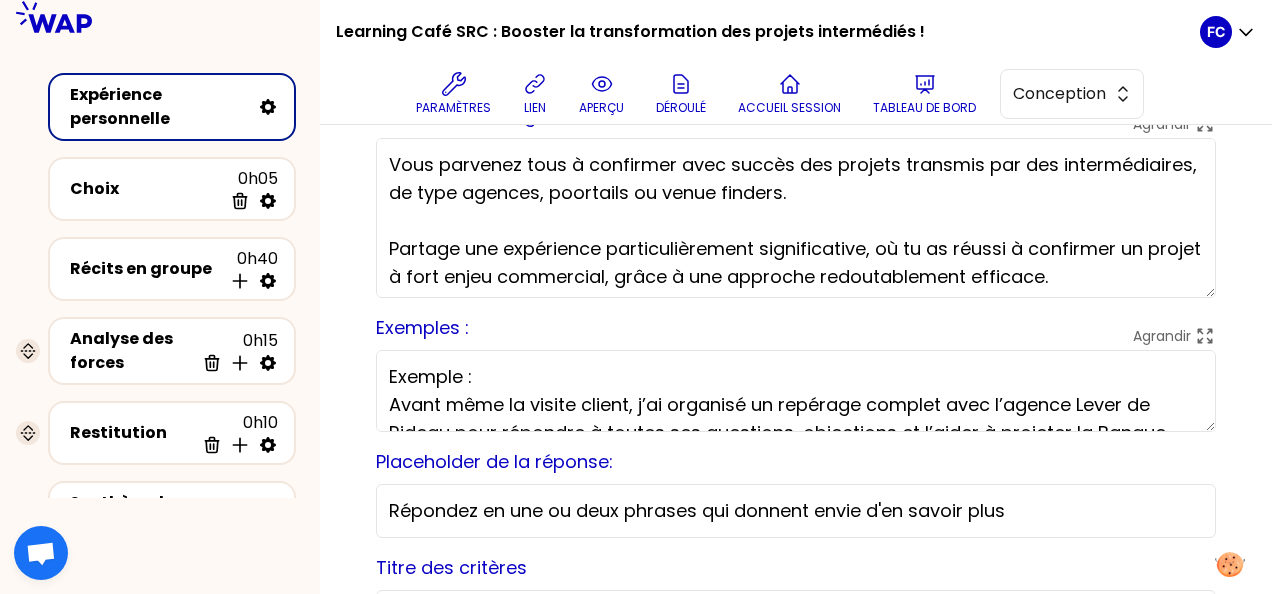 scroll, scrollTop: 31, scrollLeft: 0, axis: vertical 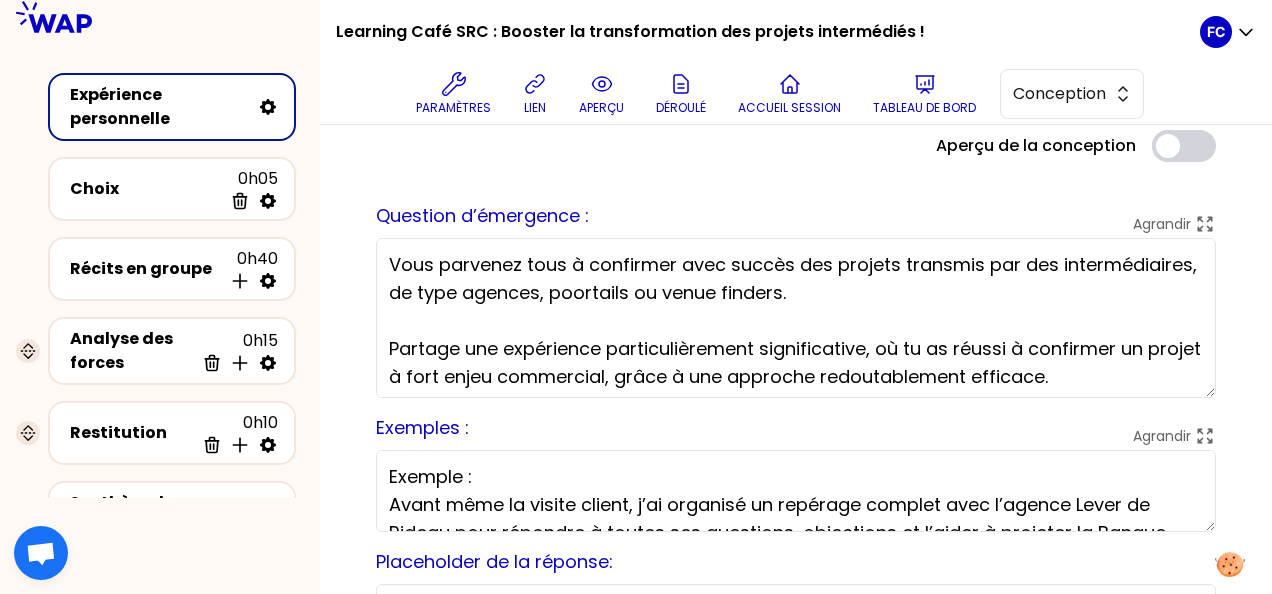 click on "Vous parvenez tous à confirmer avec succès des projets transmis par des intermédiaires, de type agences, poortails ou venue finders.
Partage une expérience particulièrement significative, où tu as réussi à confirmer un projet à fort enjeu commercial, grâce à une approche redoutablement efficace.
Quelle a été ta bonne idée, ton levier clé, ton tips, ton arme fatale ? Décris-la en une ou deux phrases maximum, qui donnent envie d’en savoir plus !" at bounding box center [796, 318] 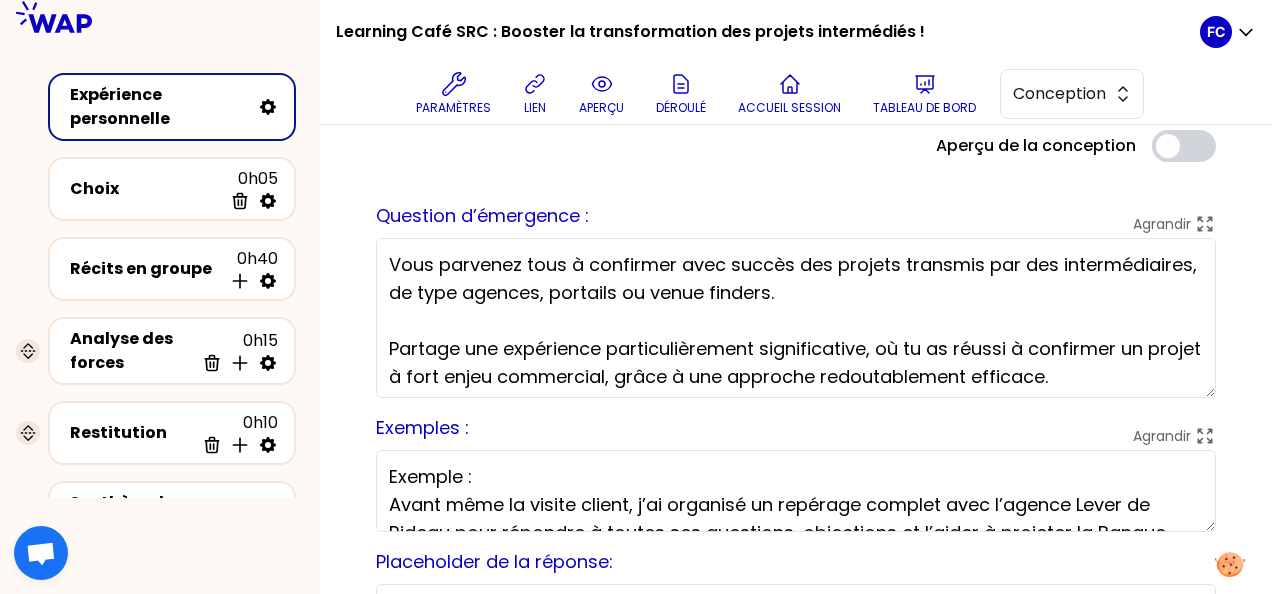 click on "Vous parvenez tous à confirmer avec succès des projets transmis par des intermédiaires, de type agences, portails ou venue finders.
Partage une expérience particulièrement significative, où tu as réussi à confirmer un projet à fort enjeu commercial, grâce à une approche redoutablement efficace.
Quelle a été ta bonne idée, ton levier clé, ton tips, ton arme fatale ? Décris-la en une ou deux phrases maximum, qui donnent envie d’en savoir plus !" at bounding box center [796, 318] 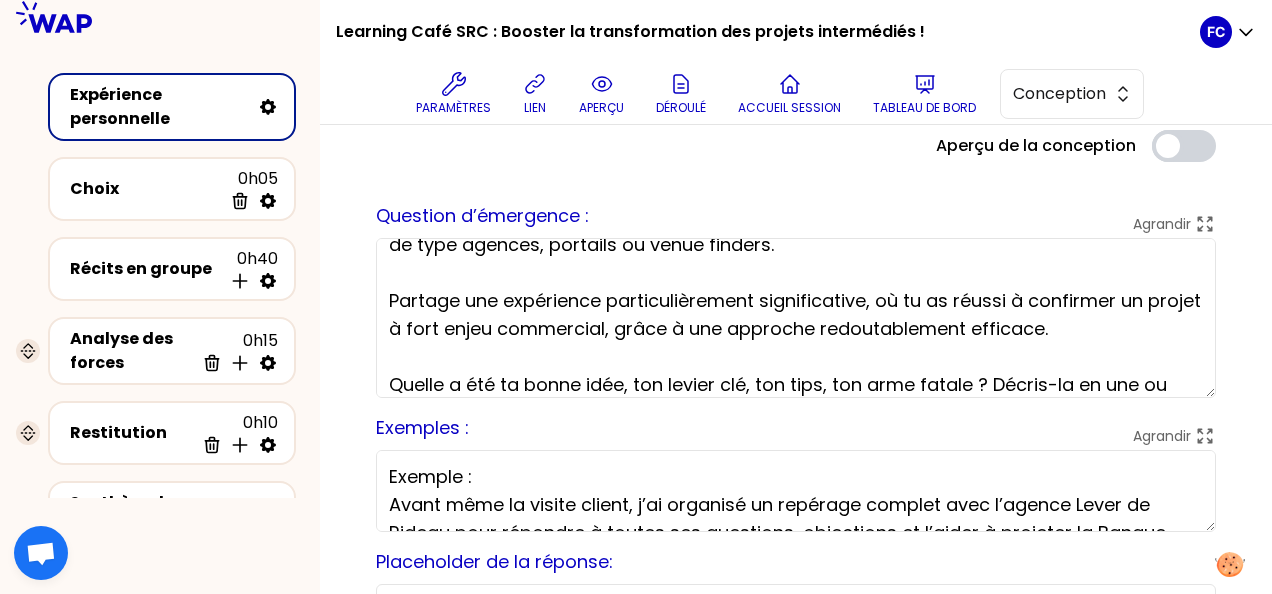 scroll, scrollTop: 89, scrollLeft: 0, axis: vertical 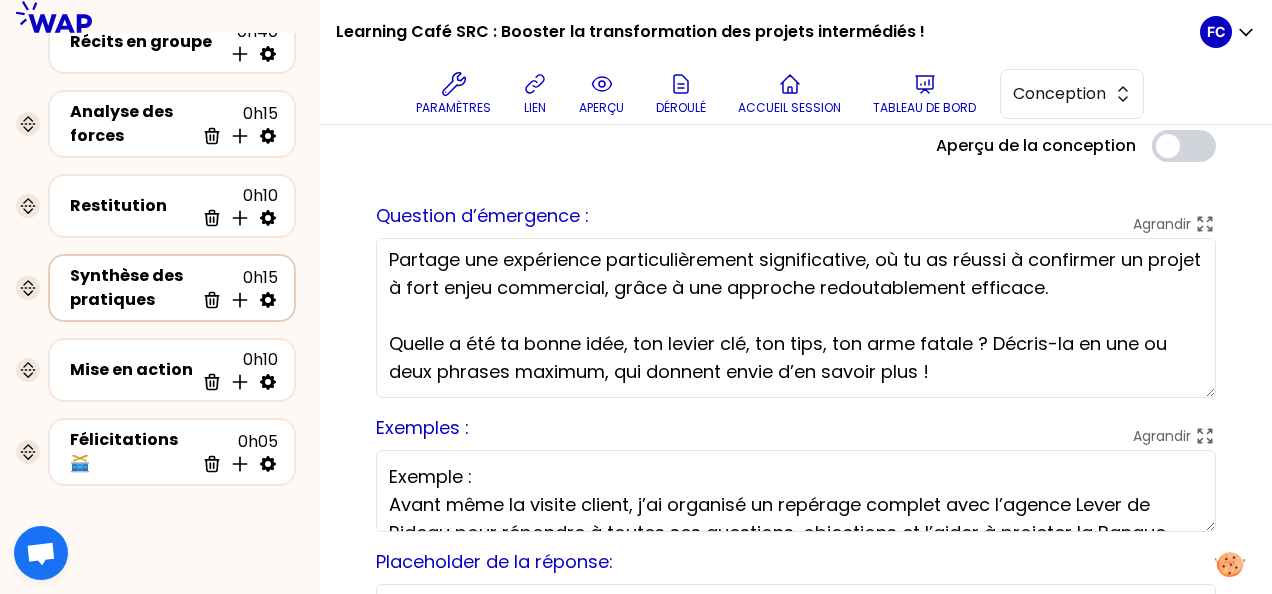 type on "Vous parvenez tous à confirmer avec succès des projets transmis par des intermédiaires, de type agences, portails ou venue finders.
Partage une expérience particulièrement significative, où tu as réussi à confirmer un projet à fort enjeu commercial, grâce à une approche redoutablement efficace.
Quelle a été ta bonne idée, ton levier clé, ton tips, ton arme fatale ? Décris-la en une ou deux phrases maximum, qui donnent envie d’en savoir plus !" 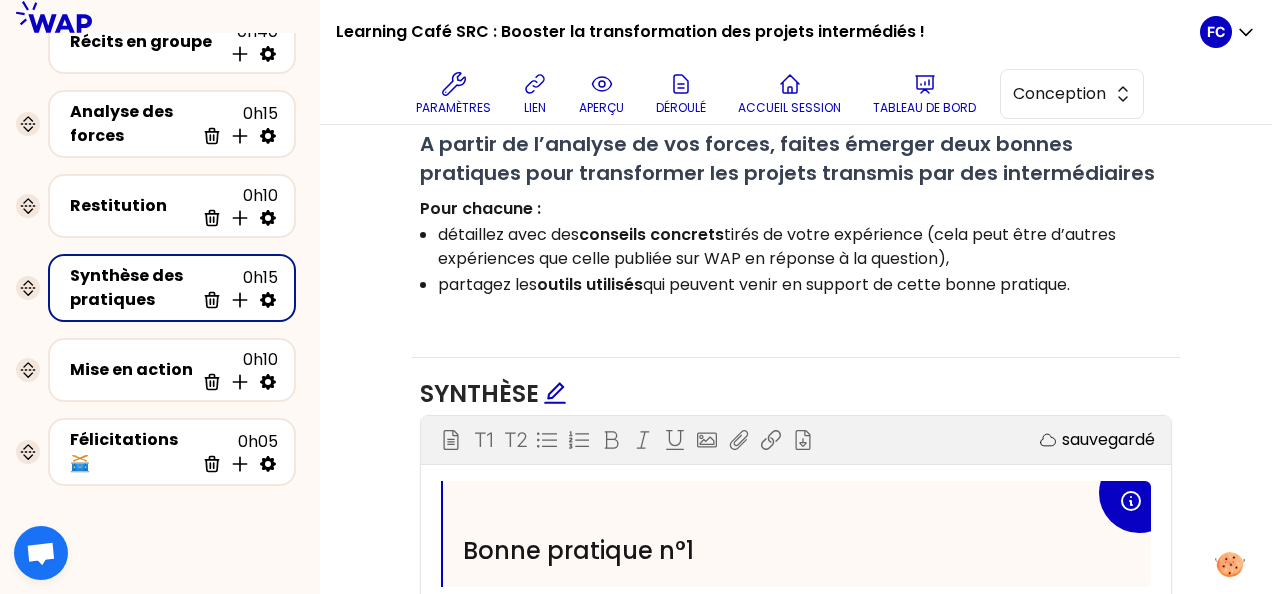 scroll, scrollTop: 531, scrollLeft: 0, axis: vertical 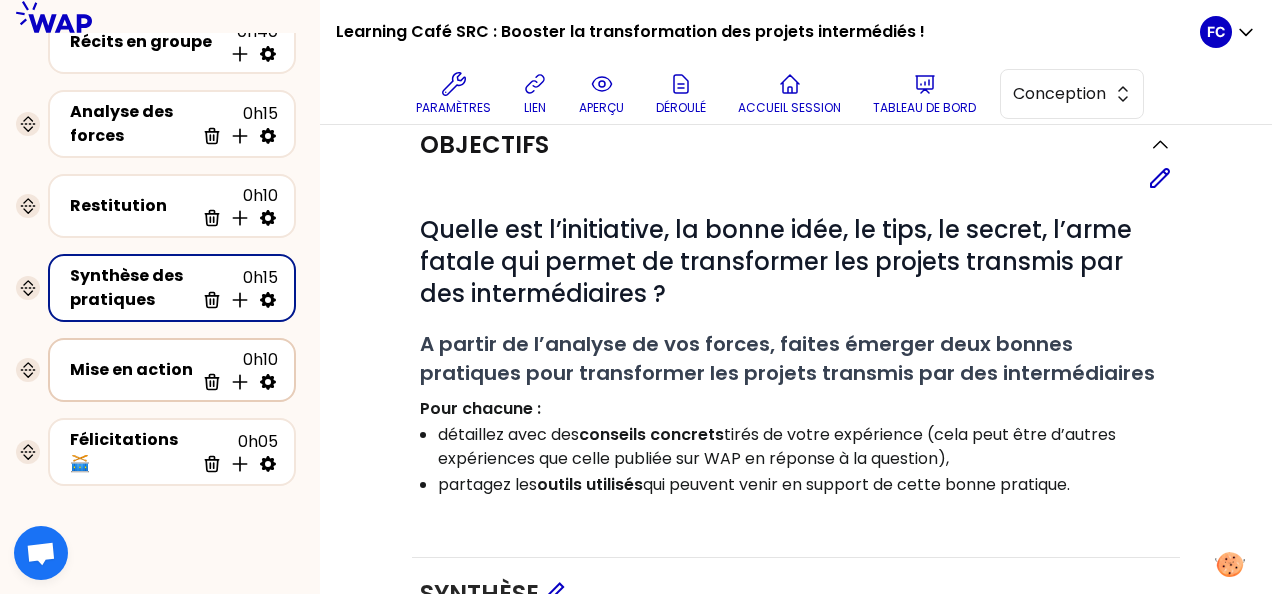 click on "Mise en action" at bounding box center (132, 370) 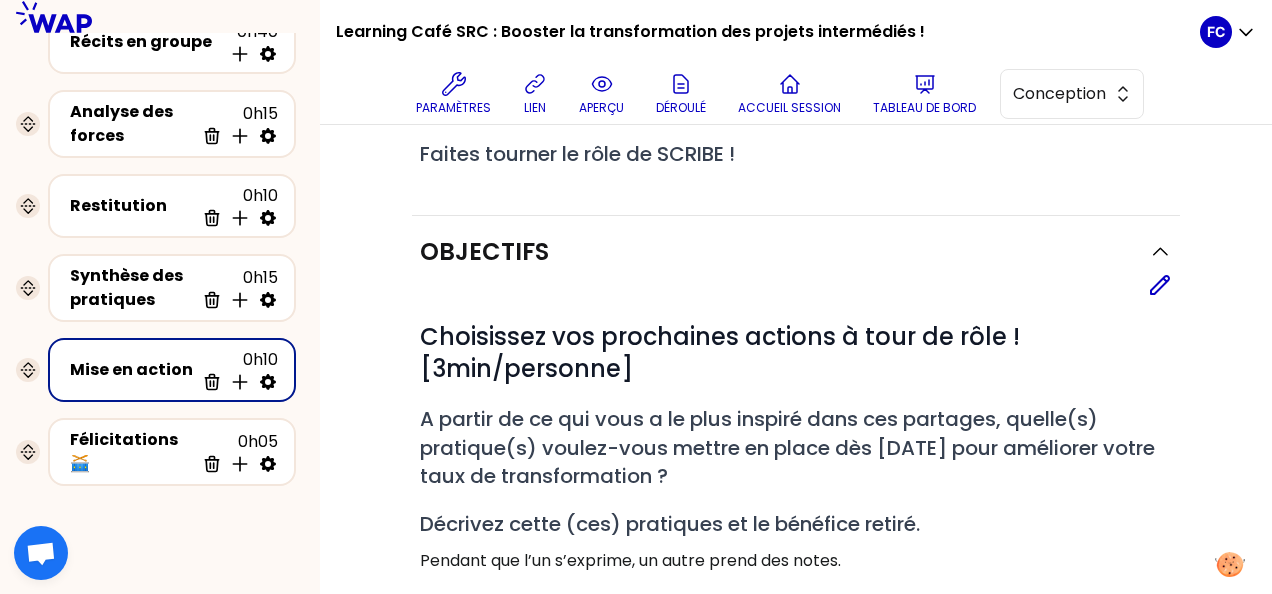 scroll, scrollTop: 500, scrollLeft: 0, axis: vertical 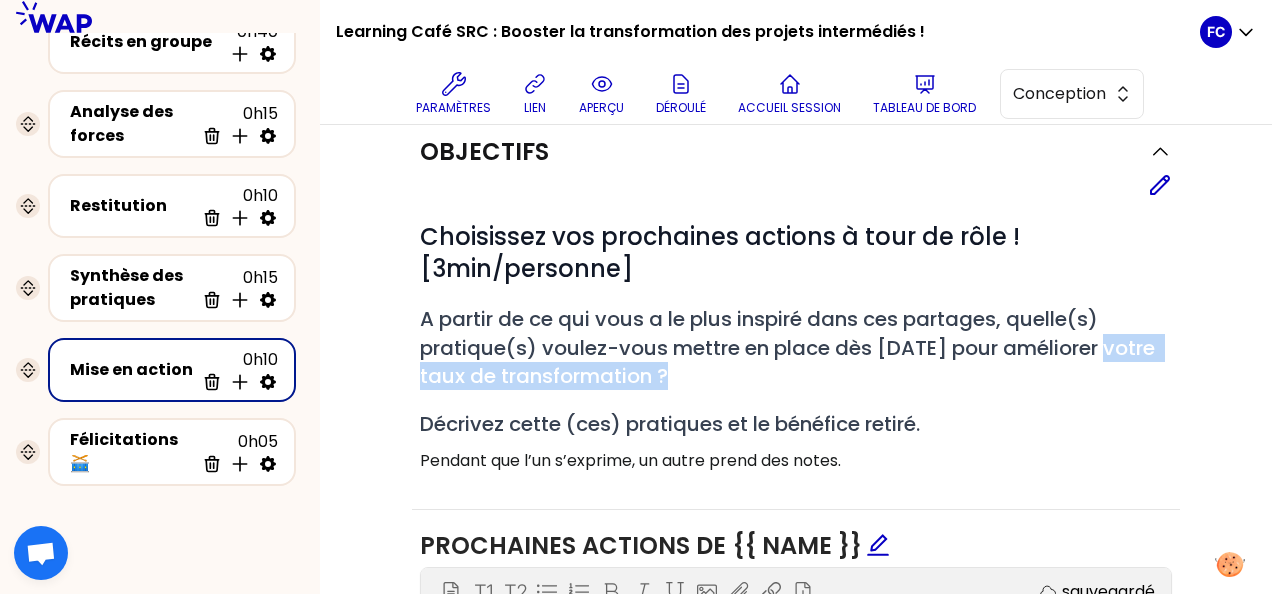 drag, startPoint x: 740, startPoint y: 371, endPoint x: 418, endPoint y: 367, distance: 322.02484 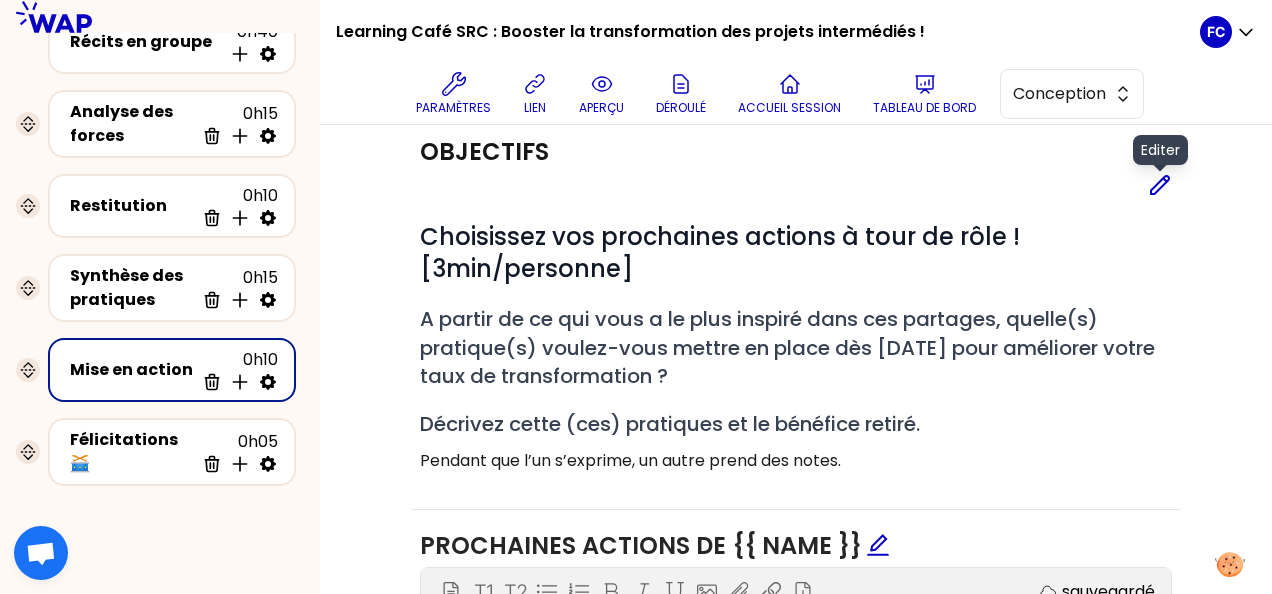 click 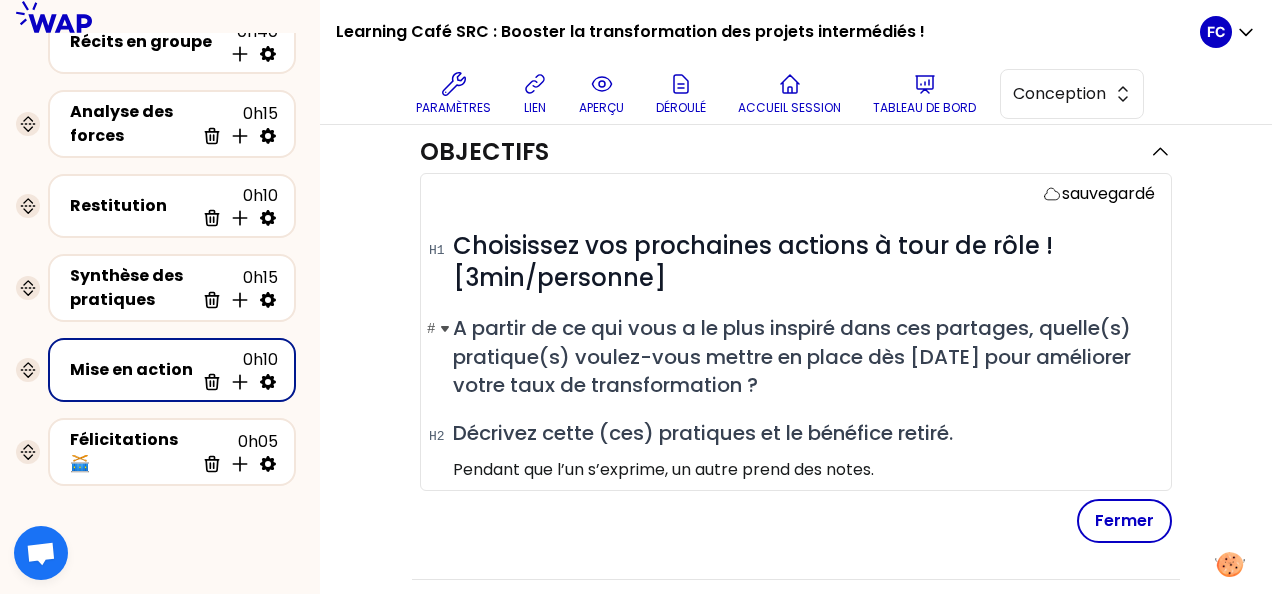 click on "A partir de ce qui vous a le plus inspiré dans ces partages, quelle(s) pratique(s) voulez-vous mettre en place dès [DATE] pour améliorer votre taux de transformation ?" at bounding box center [794, 356] 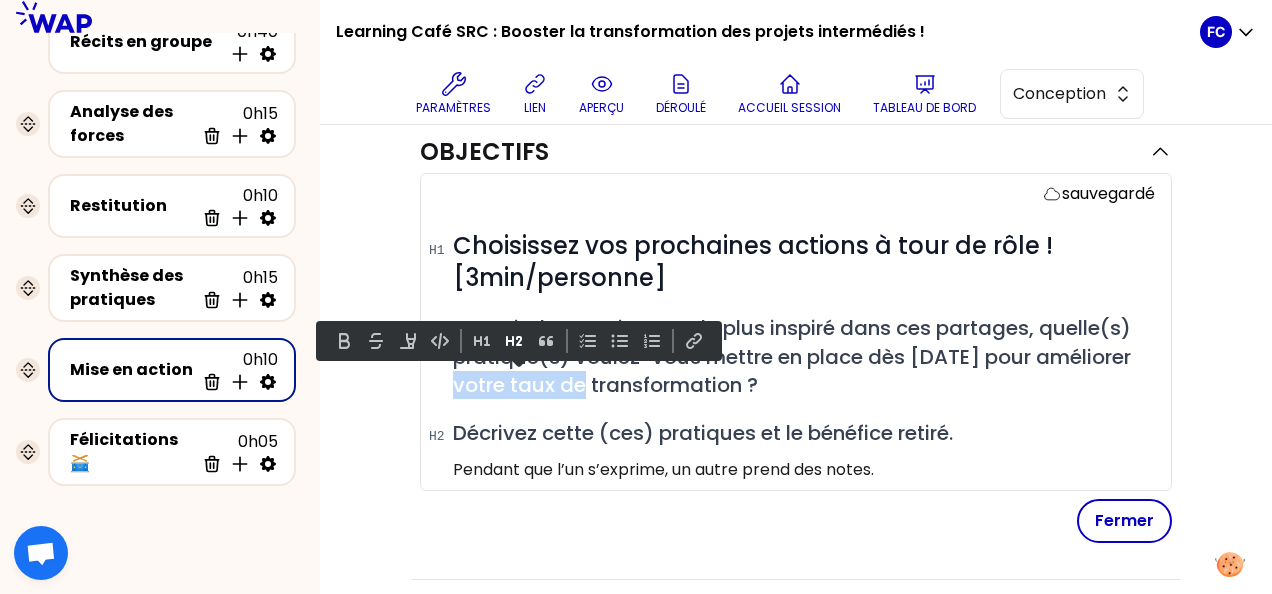 drag, startPoint x: 582, startPoint y: 376, endPoint x: 450, endPoint y: 373, distance: 132.03409 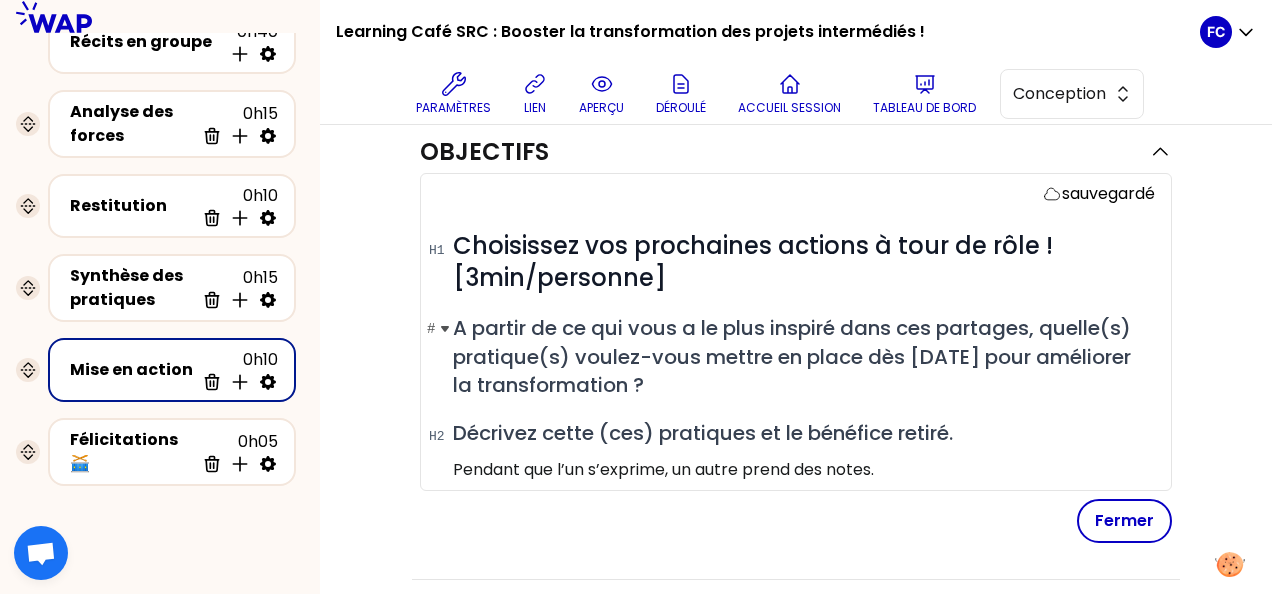 click on "A partir de ce qui vous a le plus inspiré dans ces partages, quelle(s) pratique(s) voulez-vous mettre en place dès [DATE] pour améliorer la transformation ?" at bounding box center (794, 356) 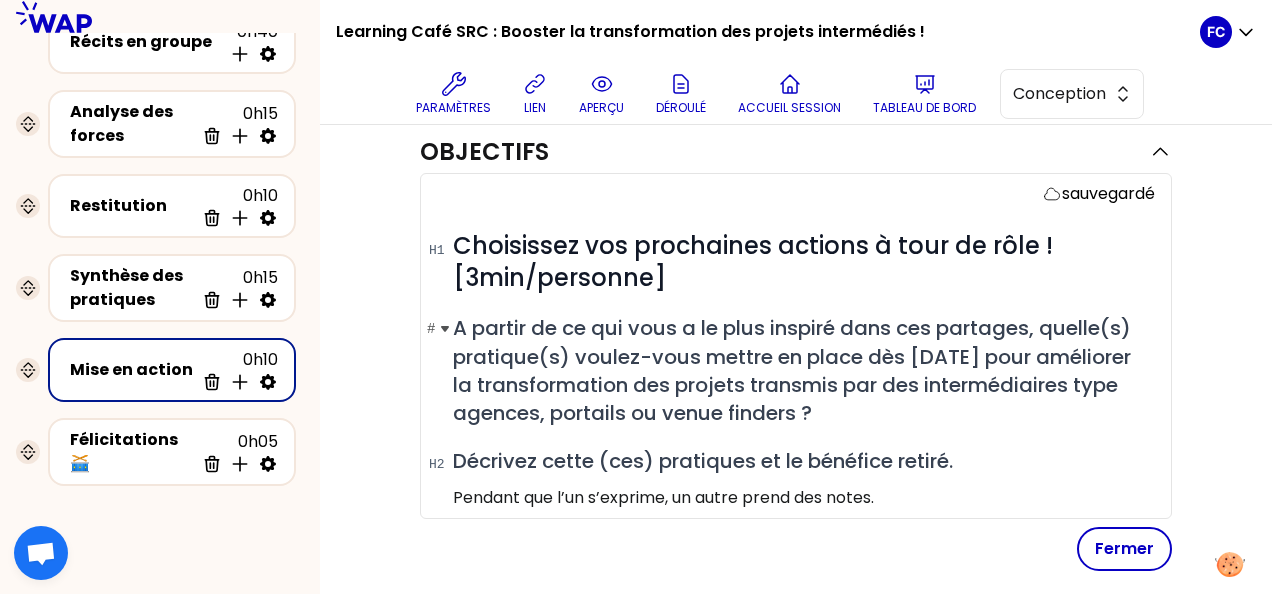 click on "A partir de ce qui vous a le plus inspiré dans ces partages, quelle(s) pratique(s) voulez-vous mettre en place dès [DATE] pour améliorer la transformation des projets transmis par des intermédiaires type agences, portails ou venue finders ?" at bounding box center [794, 370] 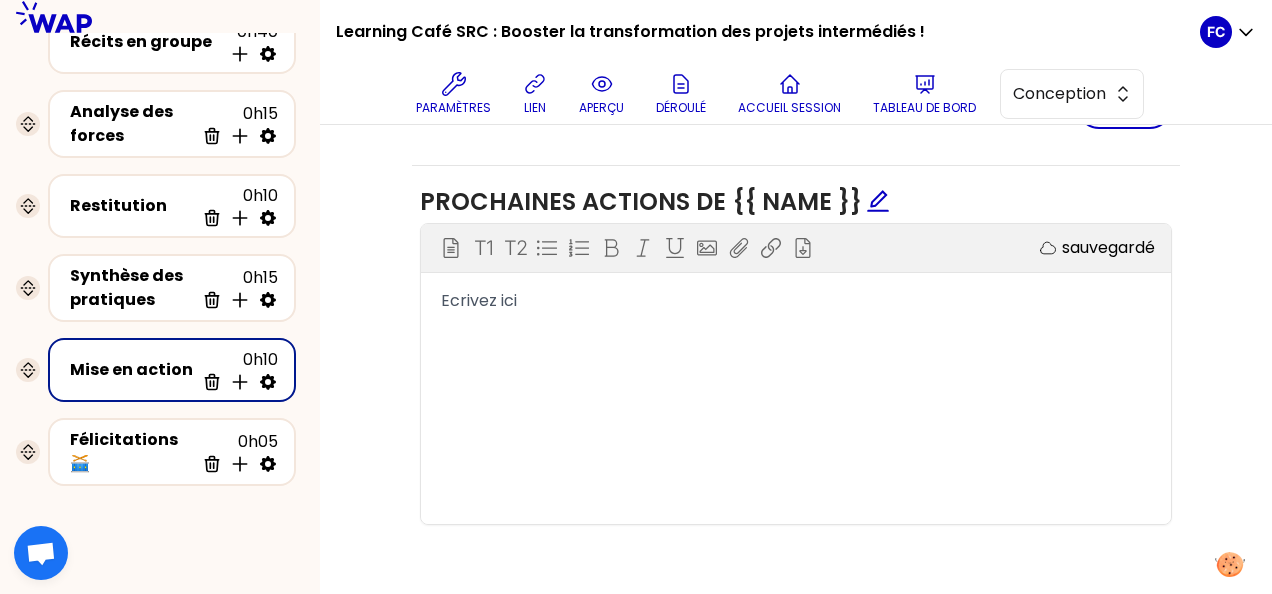 scroll, scrollTop: 542, scrollLeft: 0, axis: vertical 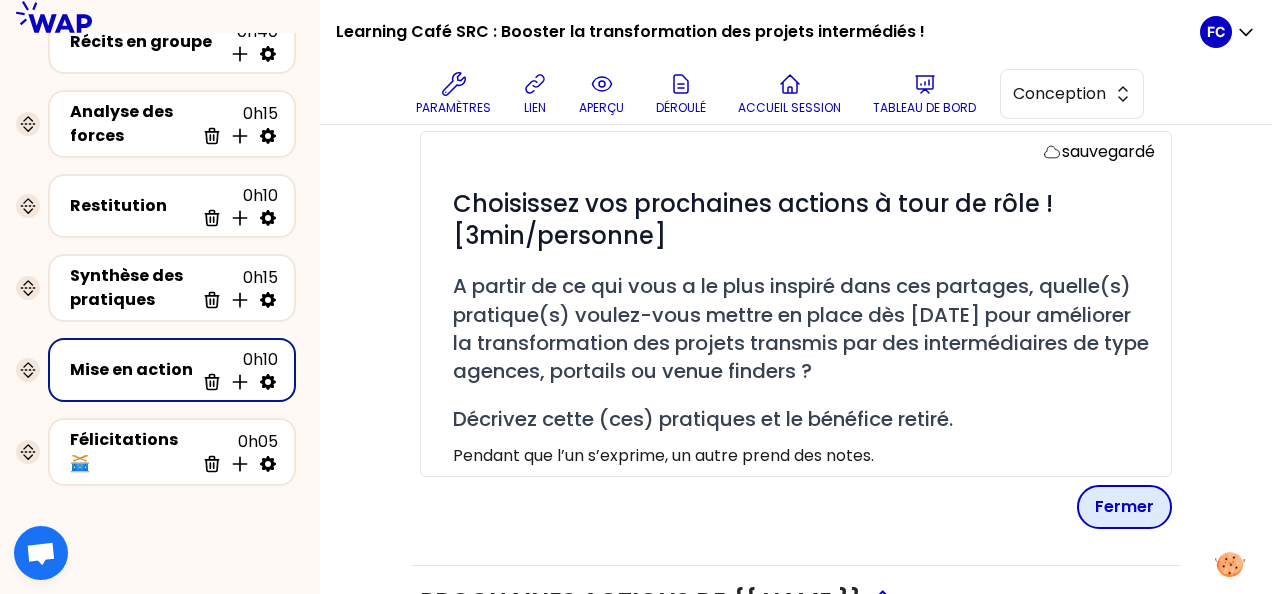click on "Fermer" at bounding box center (1124, 507) 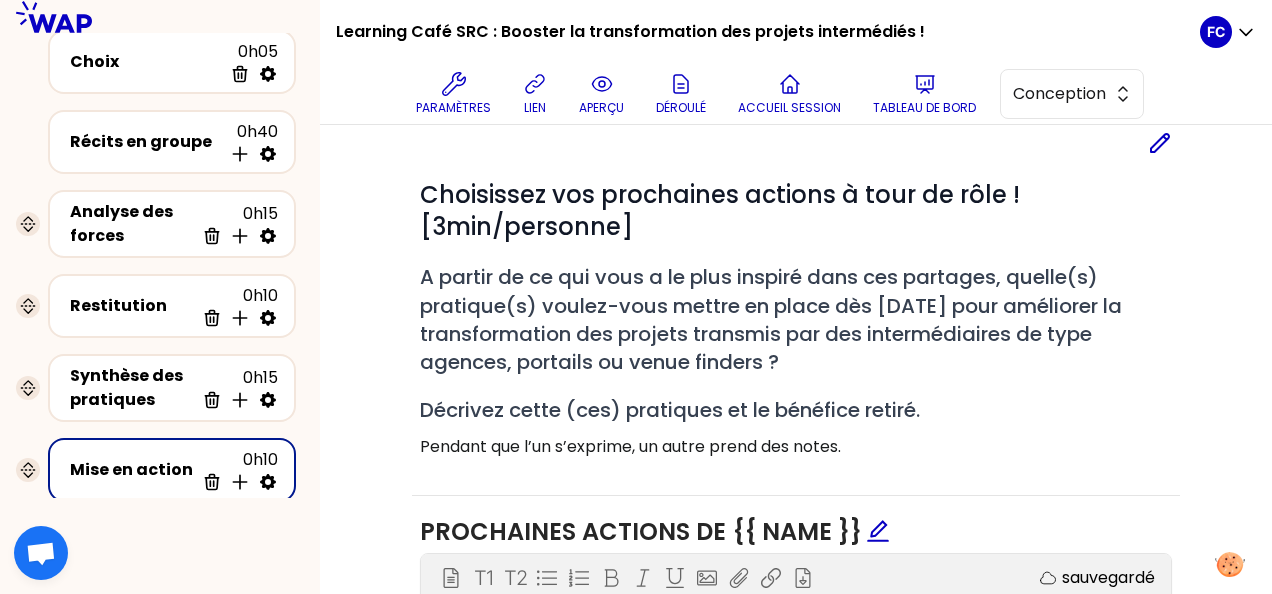 scroll, scrollTop: 0, scrollLeft: 0, axis: both 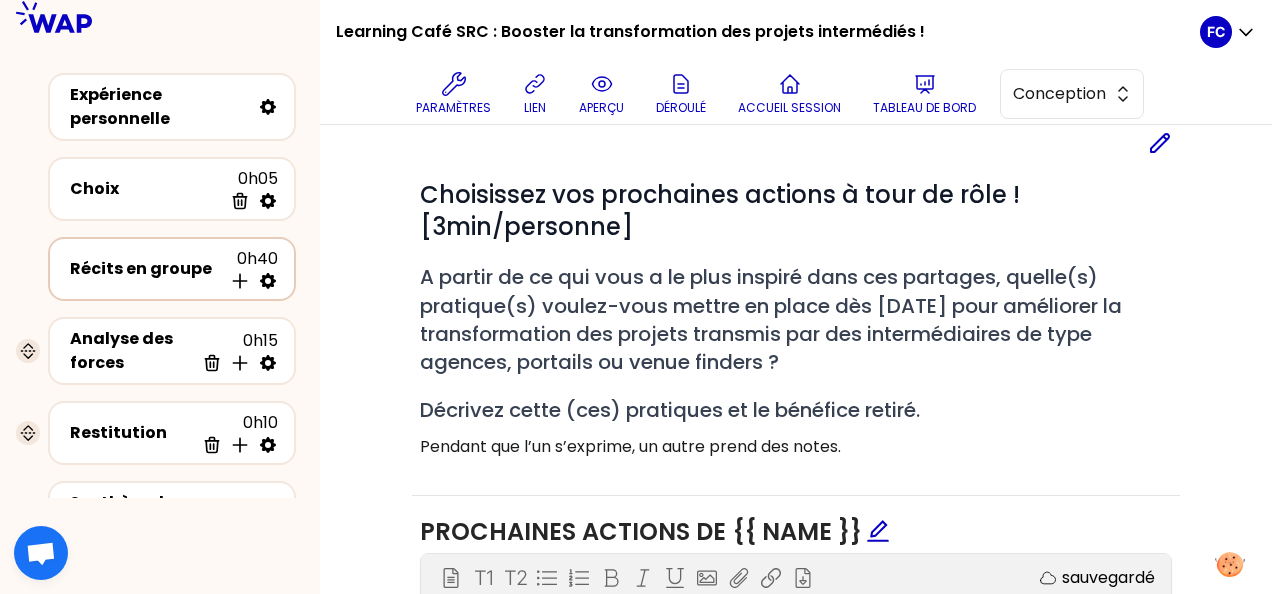 click 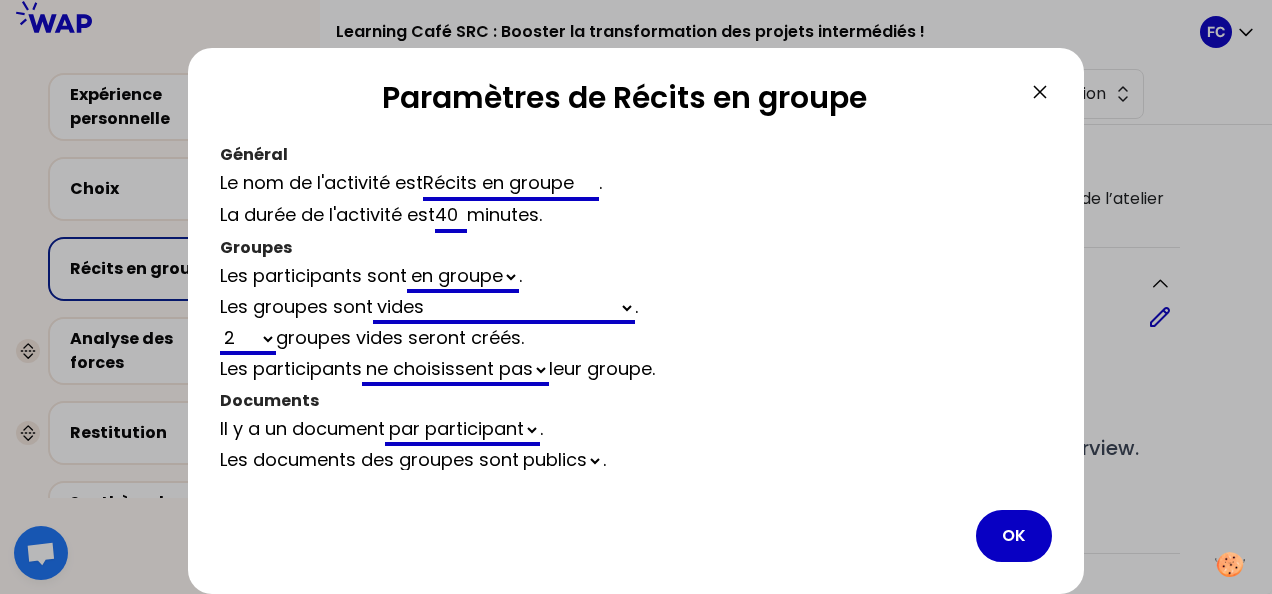 scroll, scrollTop: 542, scrollLeft: 0, axis: vertical 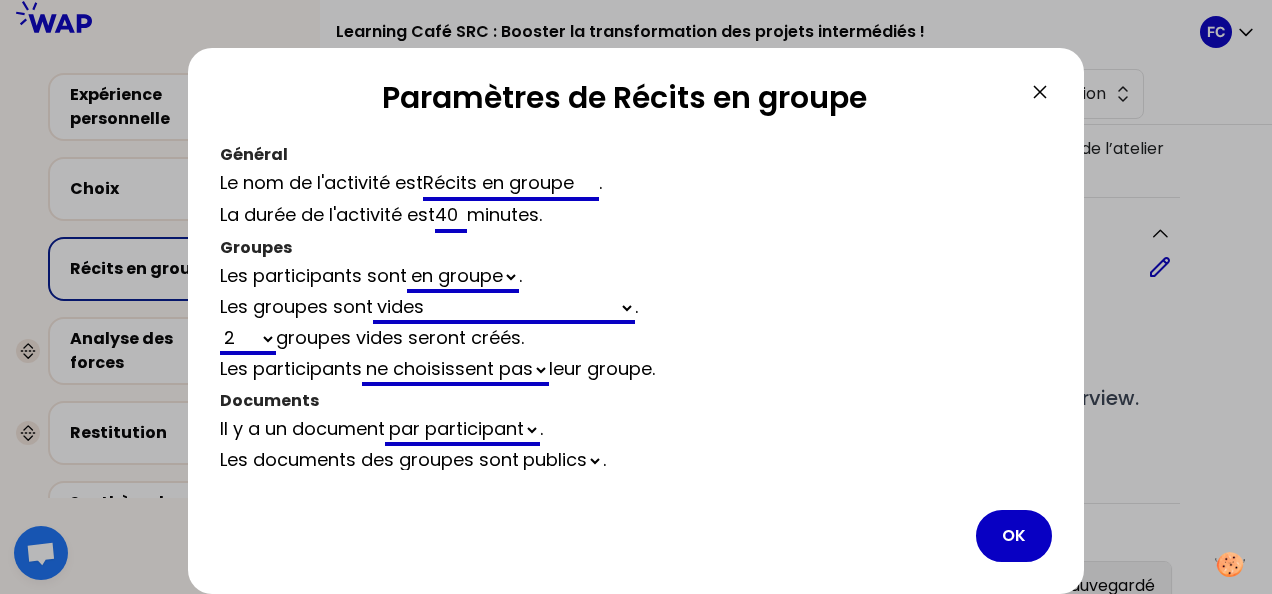click on "Paramètres de Récits en groupe Général Le nom de l'activité est  Récits en groupe . La durée de l'activité est  40 minutes . Groupes Les participants sont  en groupe . Les groupes sont  générés automatiquement vides . 1 2 3 4 5 6 7 8 9 10 11 12 13 14 15 16 17 18 19 20 21 22 23 24 25 26 27 28 29 30 31 32 33 34 35 36 37 38 39 40 41 42 43 44 45 46 47 48 49 50 51 52 53 54 55 56 57 58 59 60 61 62 63 64 65 66 67 68 69 70 71 72 73 74 75 76 77 78 79 80 81 82 83 84 85 86 87 88 89 90 91 92 93 94 95 96 97 98 99 100 101 102 103 104 105 106 107 108 109 110 111 112 113 114 115 116 117 118 119 120 121 122 123 124 125 126 127 128 129 130 131 132 133 134 135 136 137 138 139 140 141 142 143 144 145 146 147 148 149 150 151 152 153 154 155 156 157 158 159 160 161 162 163 164 165 166 167 168 169 170 171 172 173 174 175 176 177 178 179 180 181 182 183 184 185 186 187 188 189 190 191 192 193 194 195 196 197 198 199 200 201 202 203 204 205 206 207 208 209 210 211 212 213 214 215 216 217 218 219 220 221 222 223 224 225 226" at bounding box center (636, 321) 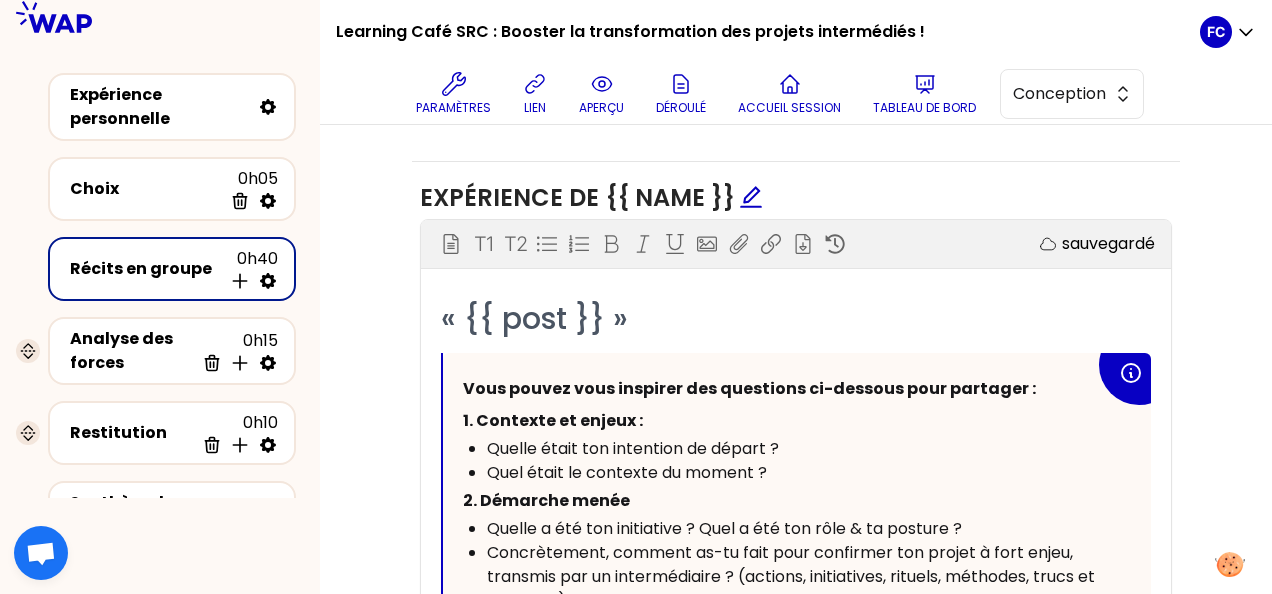scroll, scrollTop: 1100, scrollLeft: 0, axis: vertical 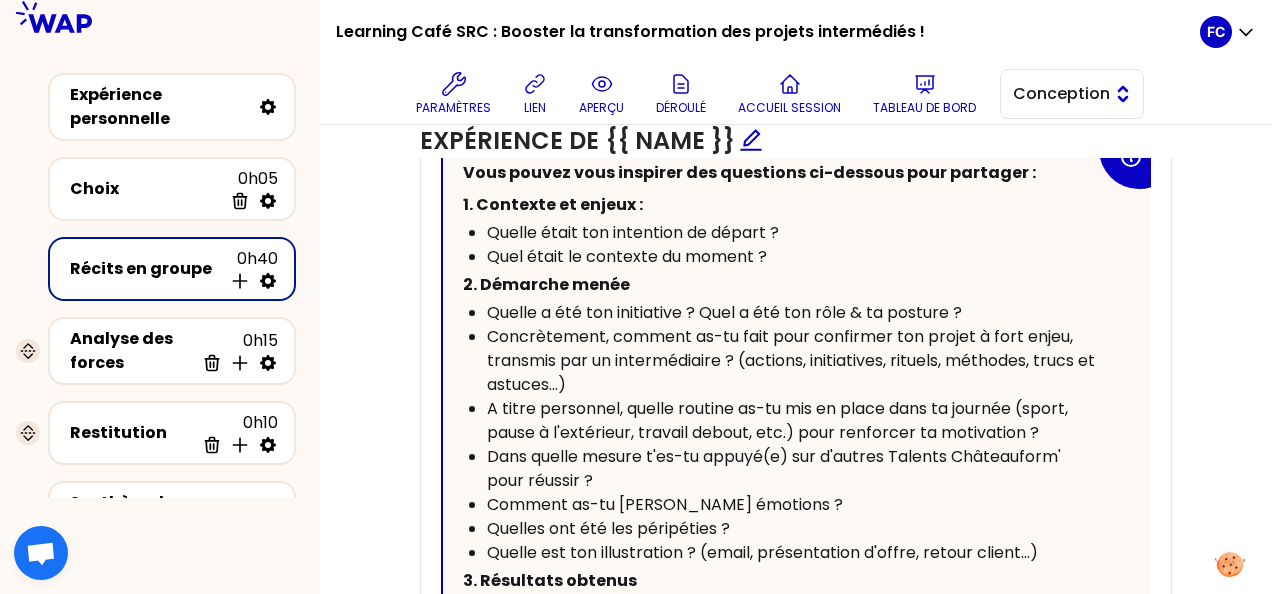 click on "Conception" at bounding box center (1058, 94) 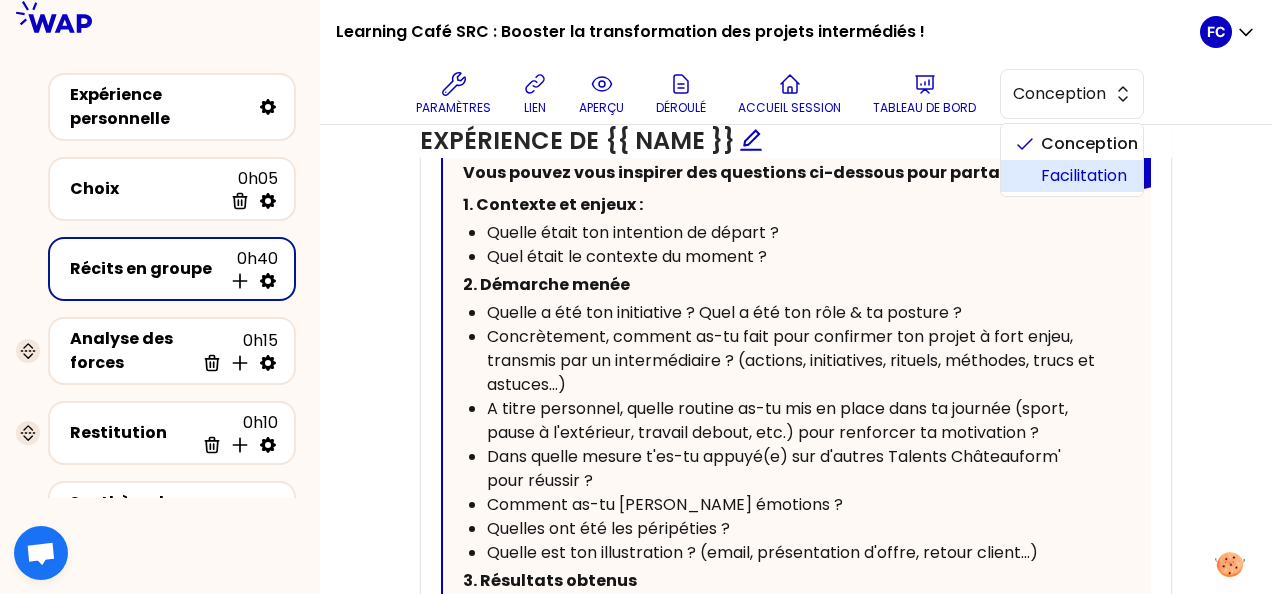 click on "Facilitation" at bounding box center [1084, 176] 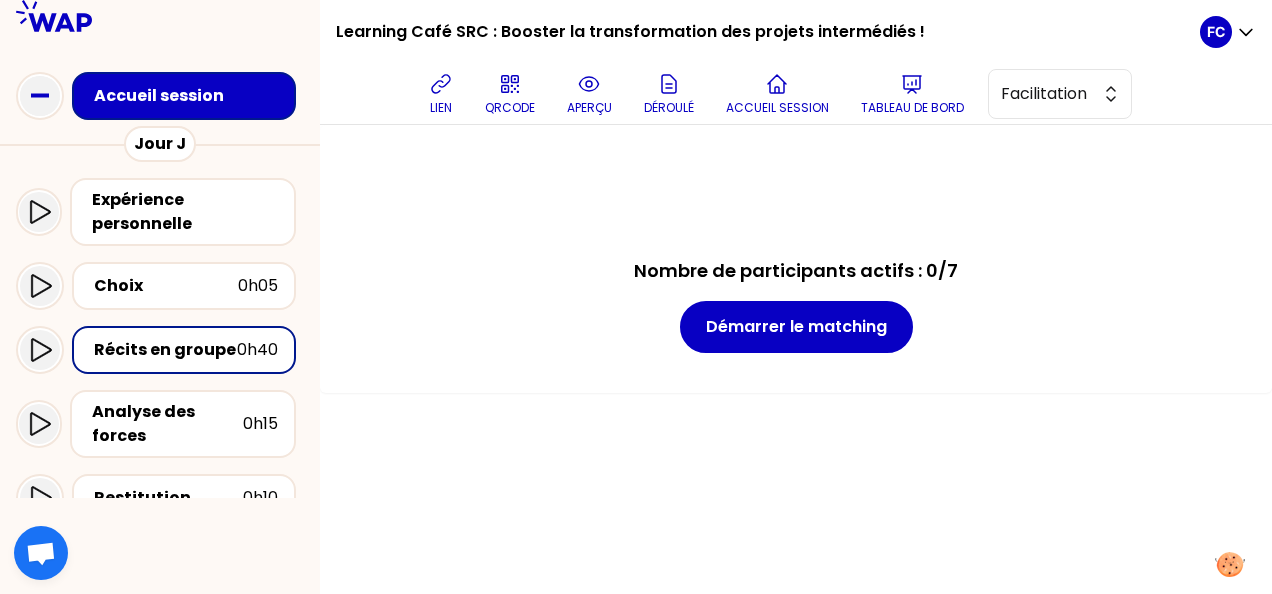 scroll, scrollTop: 0, scrollLeft: 0, axis: both 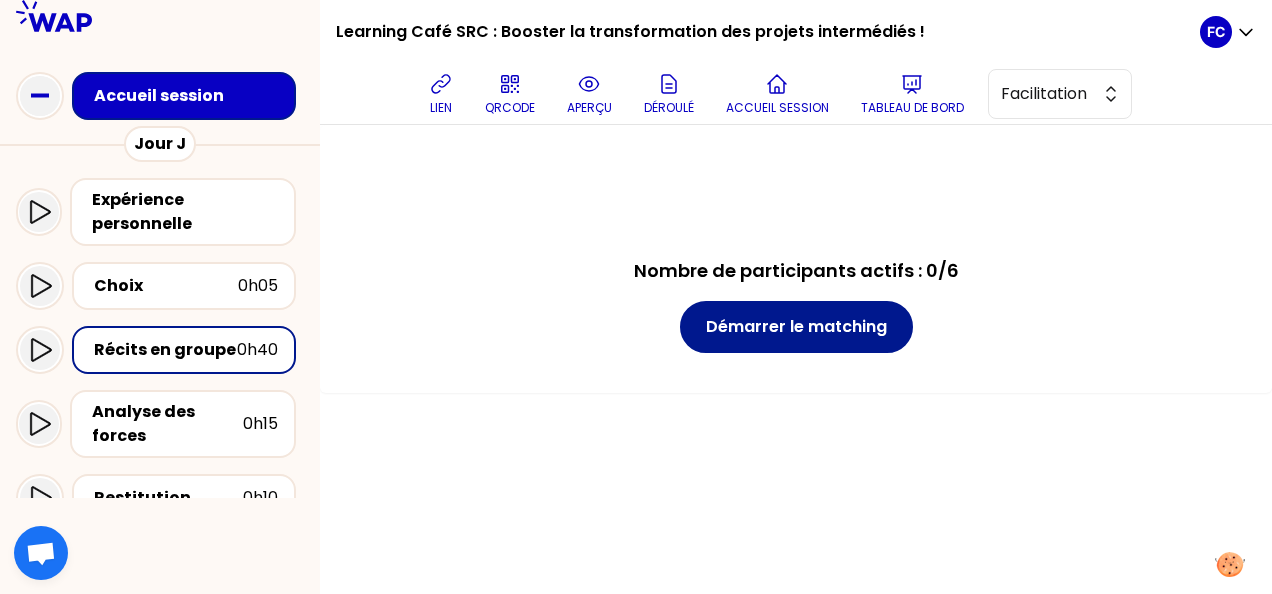 click on "Démarrer le matching" at bounding box center (796, 327) 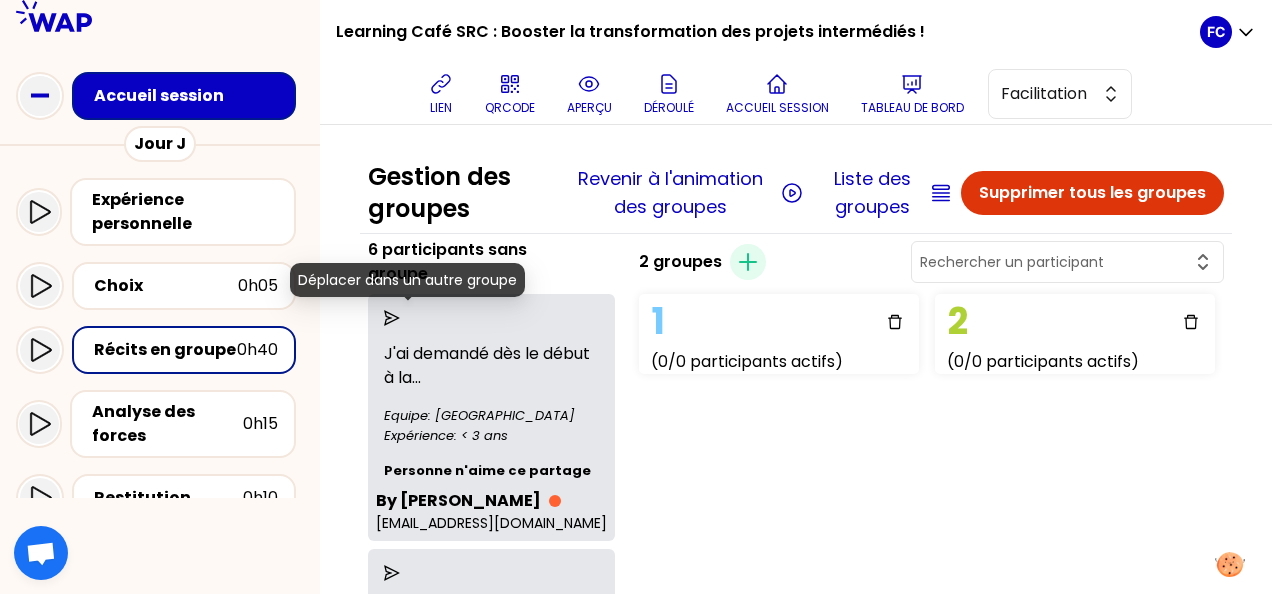 click 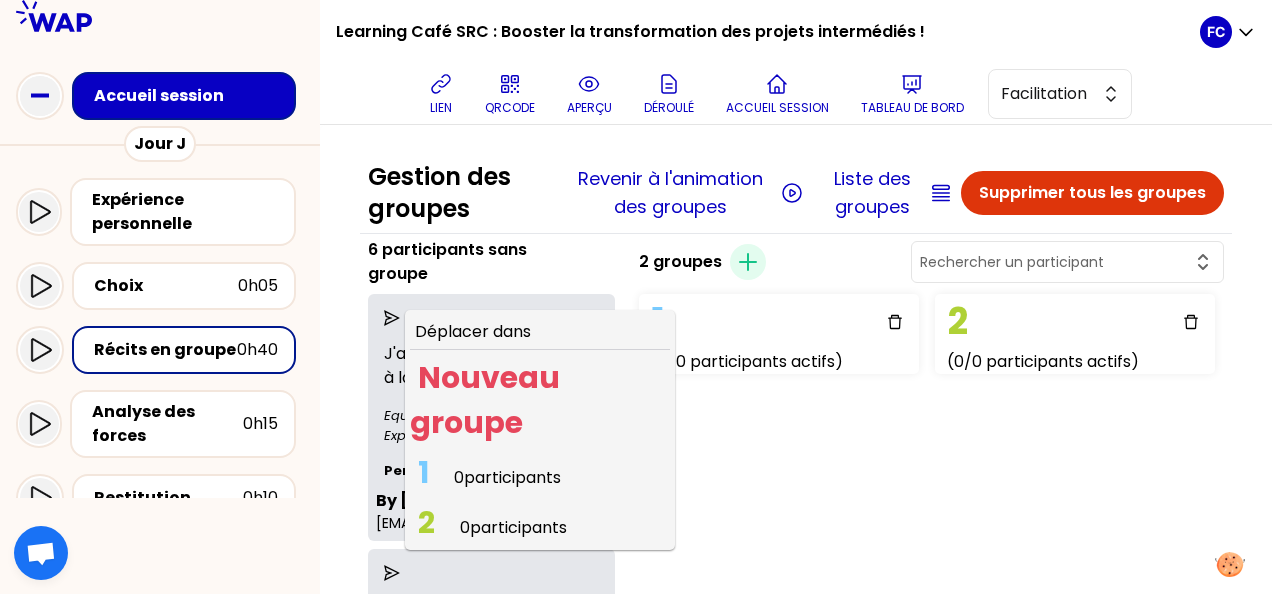 click on "0  participants" at bounding box center [507, 477] 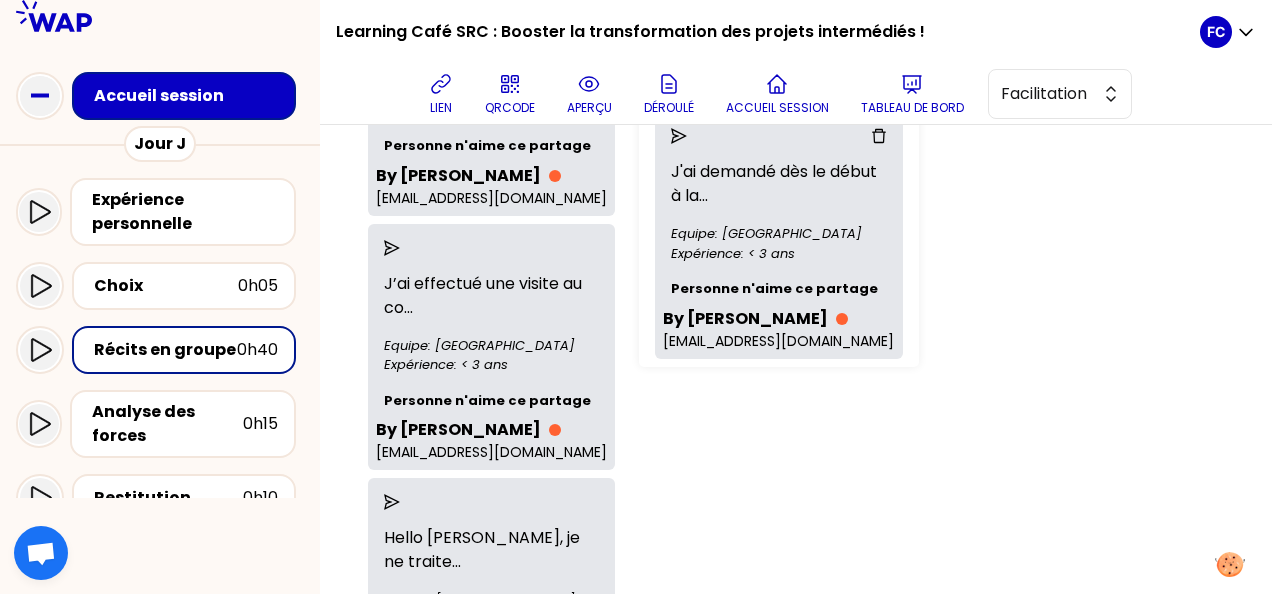 scroll, scrollTop: 300, scrollLeft: 0, axis: vertical 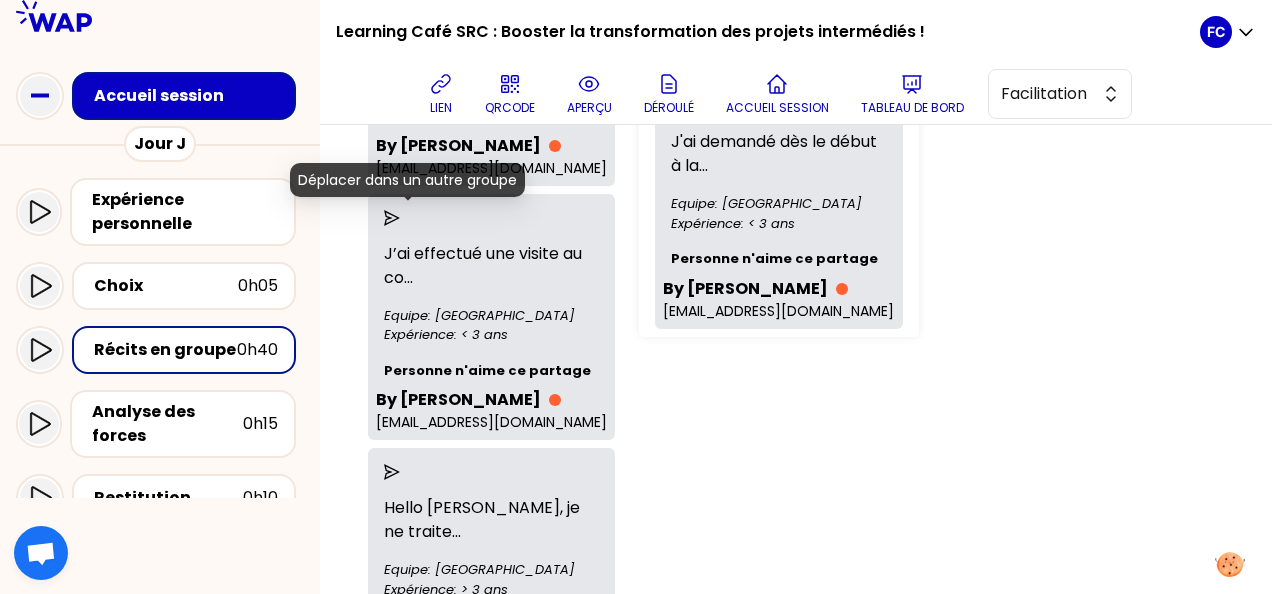 click 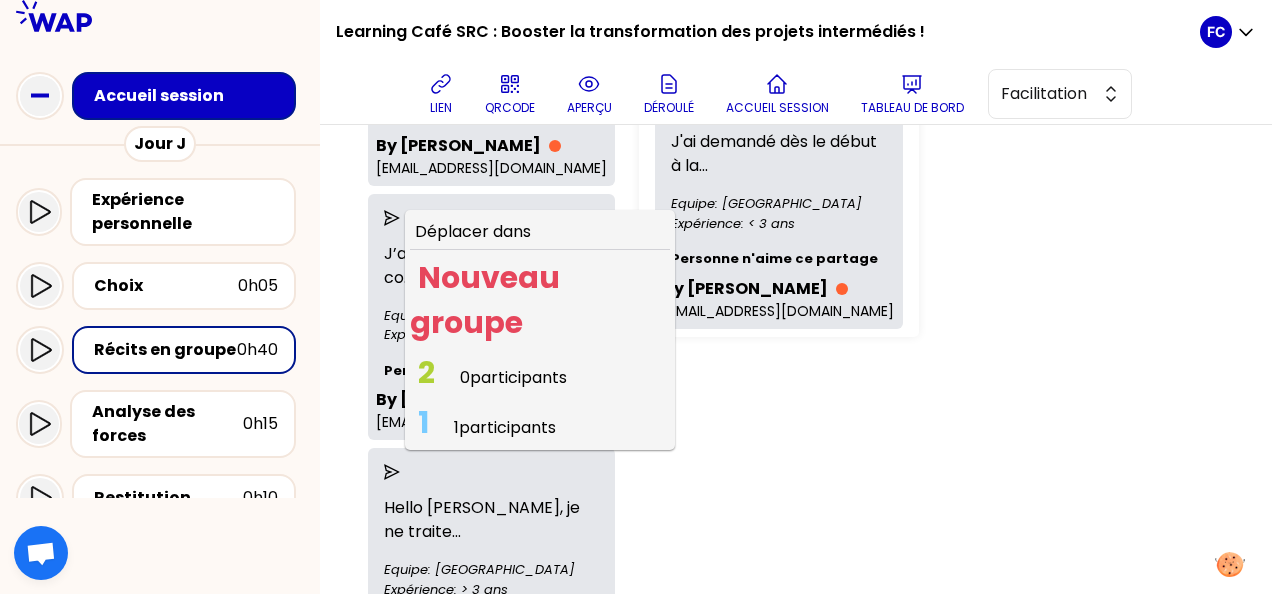 click on "0  participants" at bounding box center (513, 377) 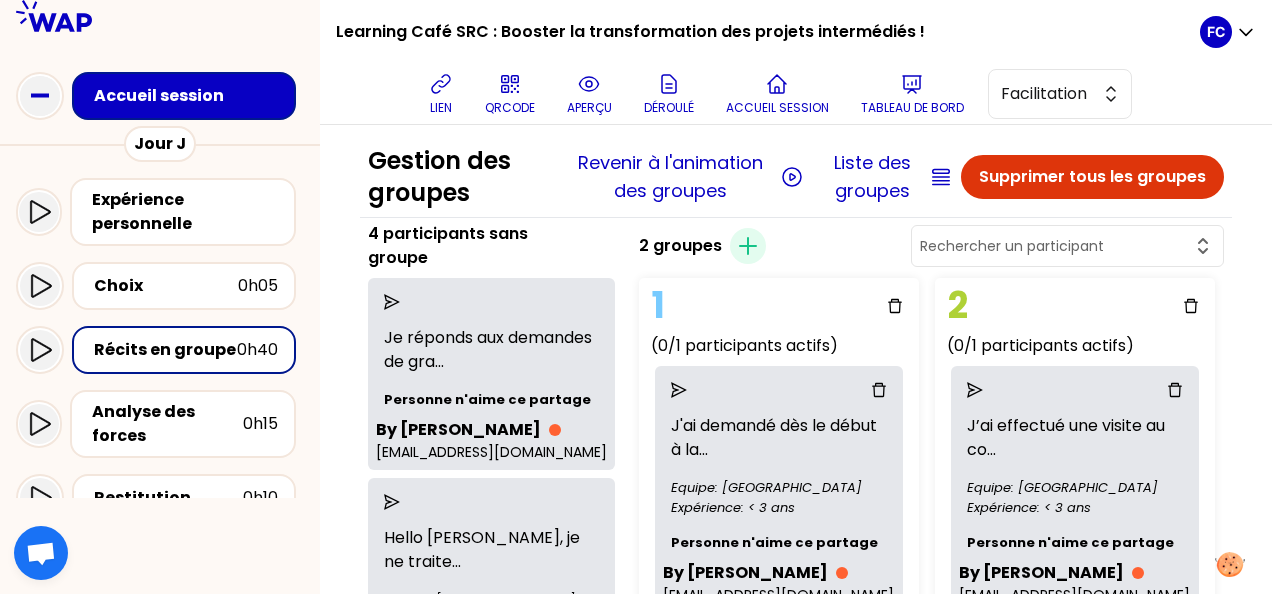 scroll, scrollTop: 0, scrollLeft: 0, axis: both 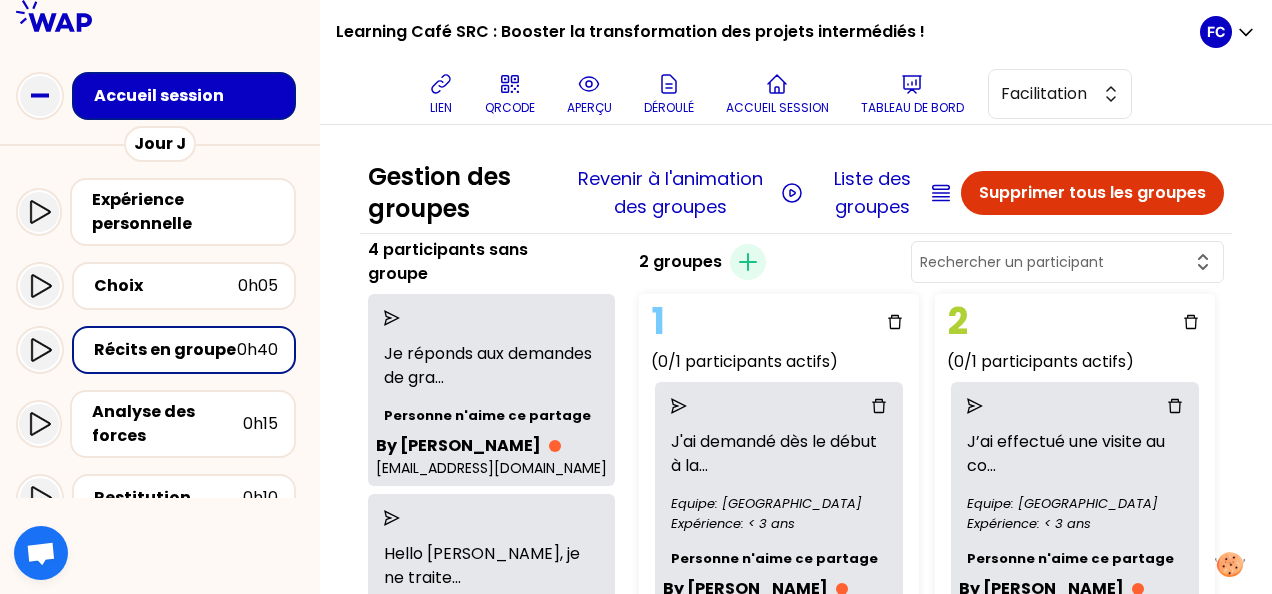 click 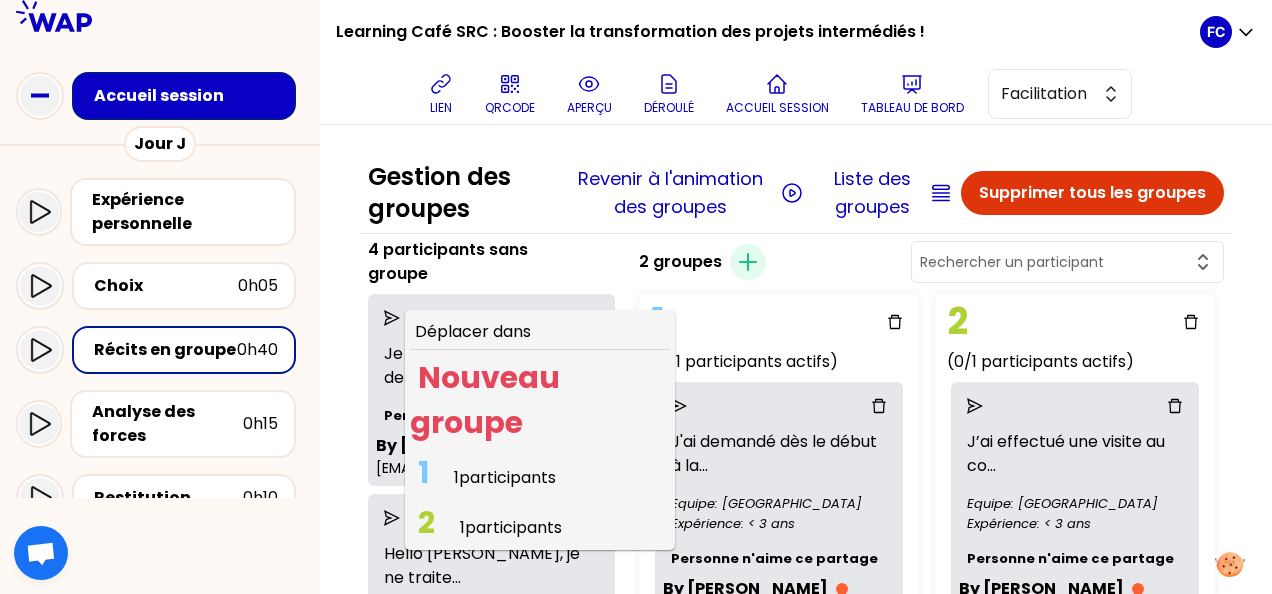 click on "1  participants" at bounding box center (511, 527) 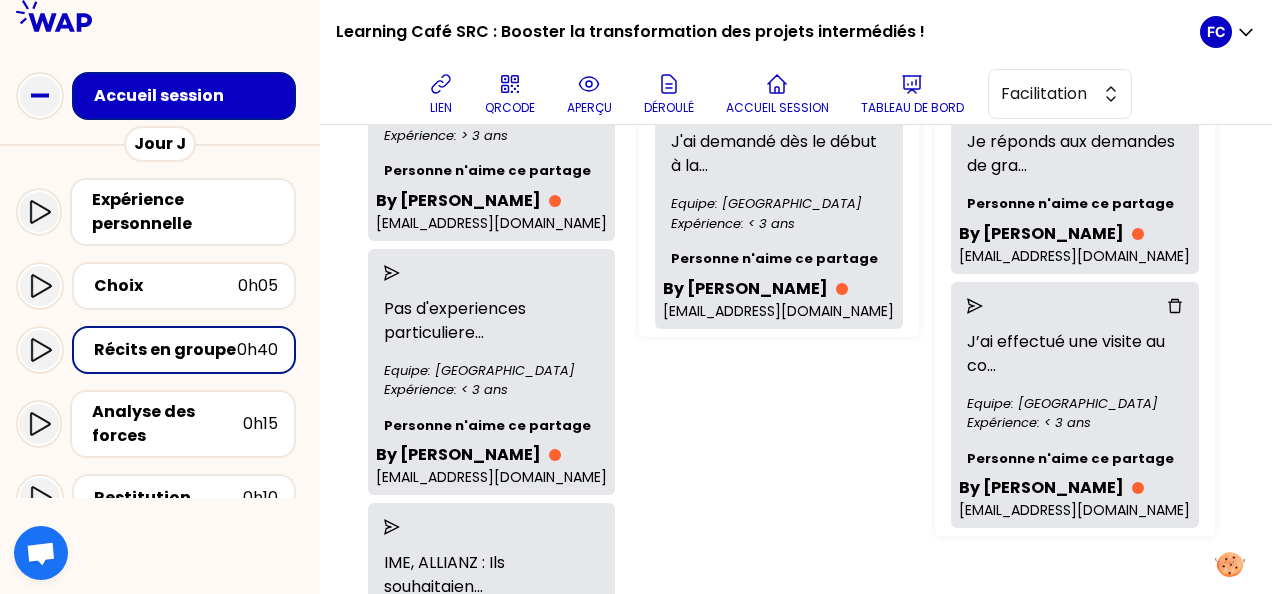 scroll, scrollTop: 200, scrollLeft: 0, axis: vertical 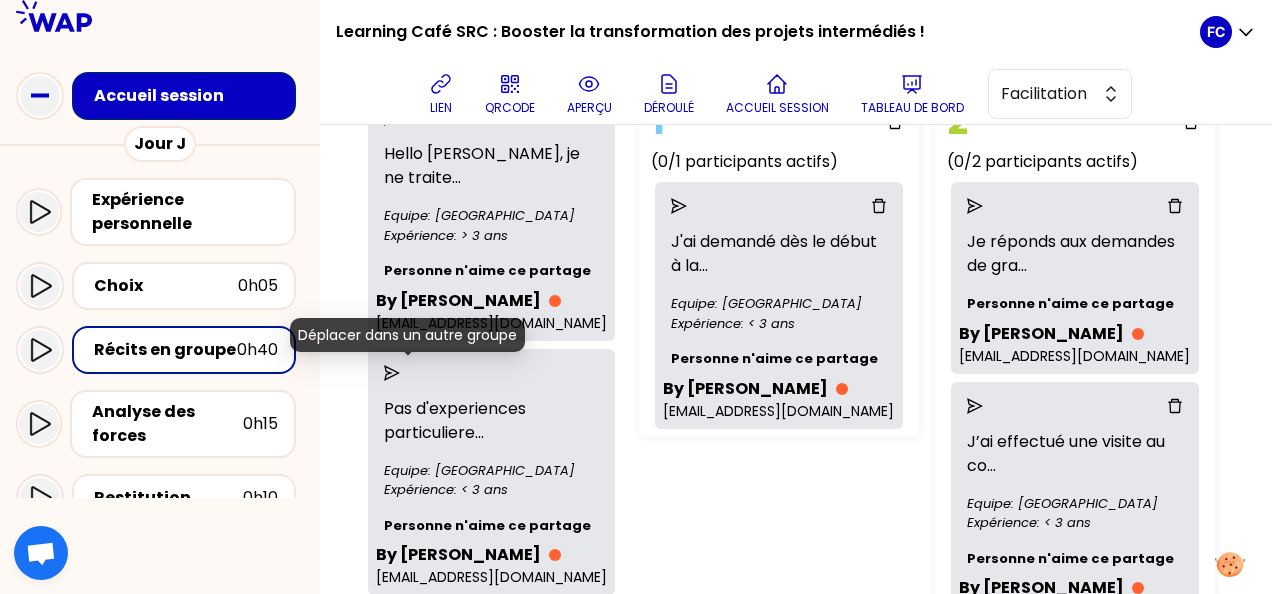click 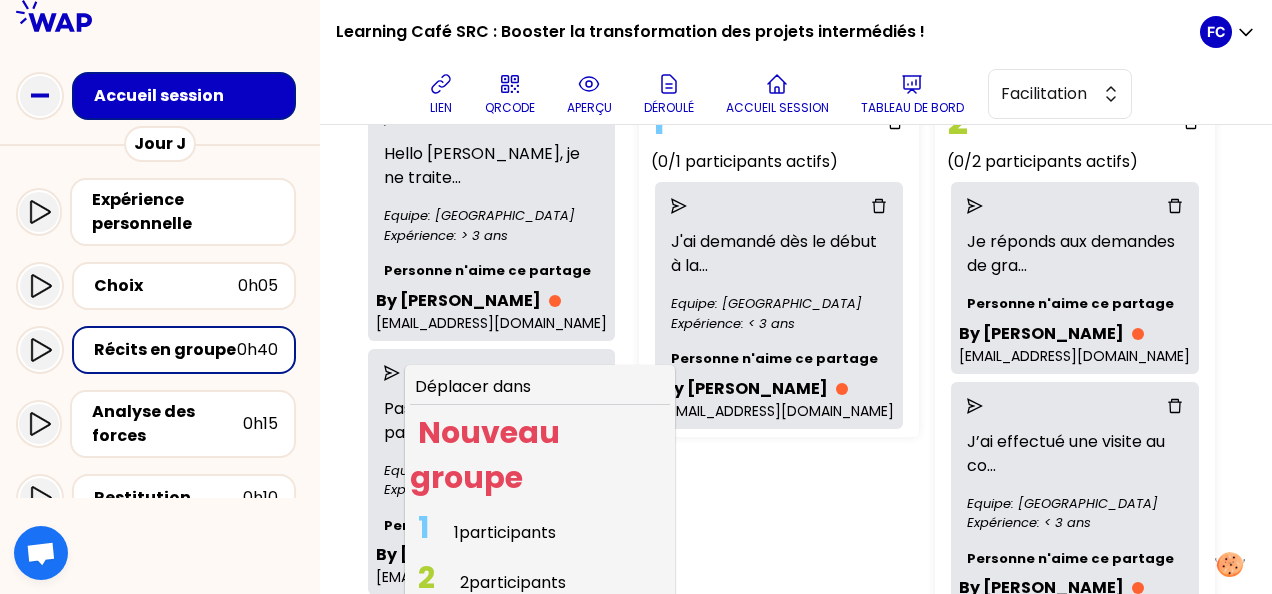 click on "1  participants" at bounding box center (505, 532) 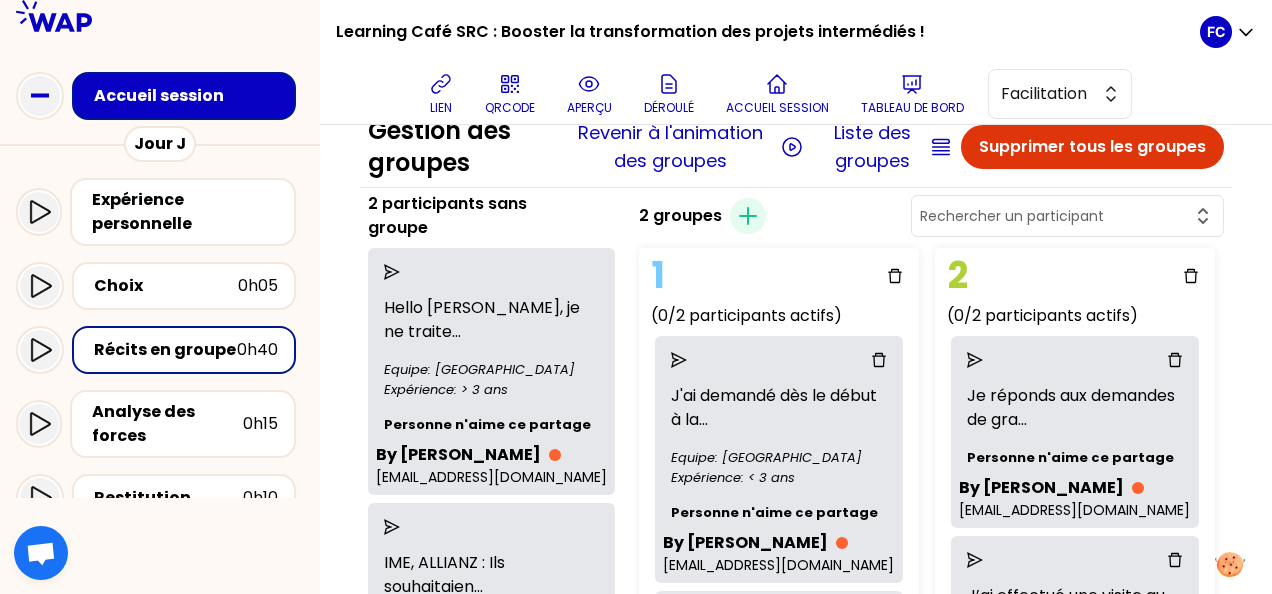 scroll, scrollTop: 44, scrollLeft: 0, axis: vertical 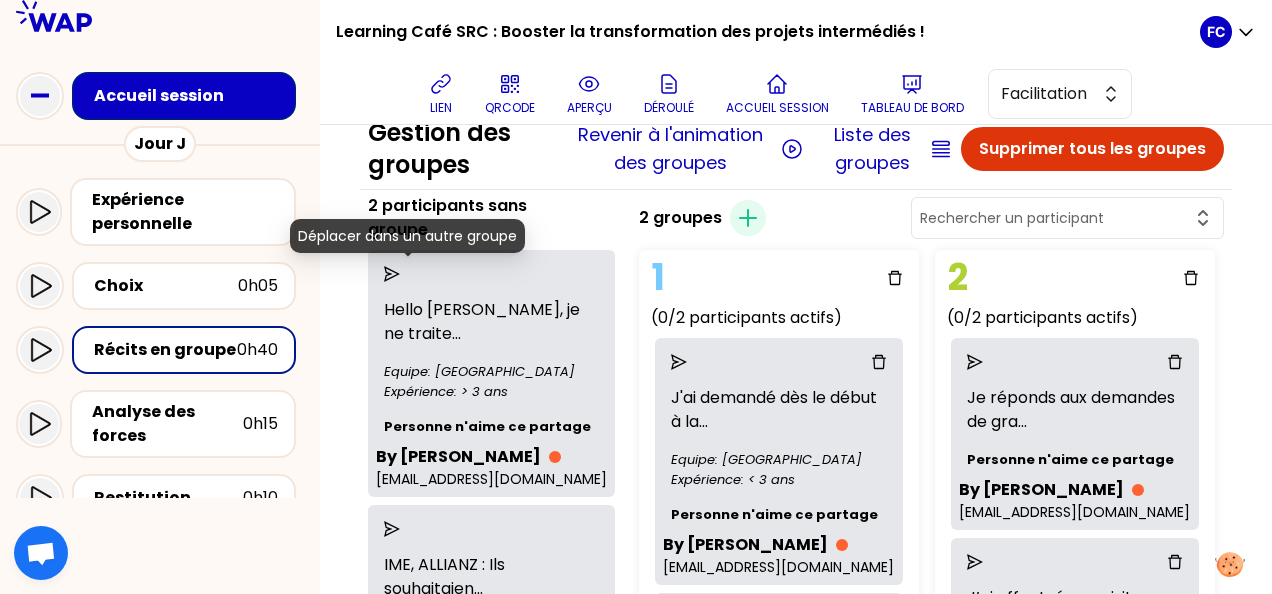 click 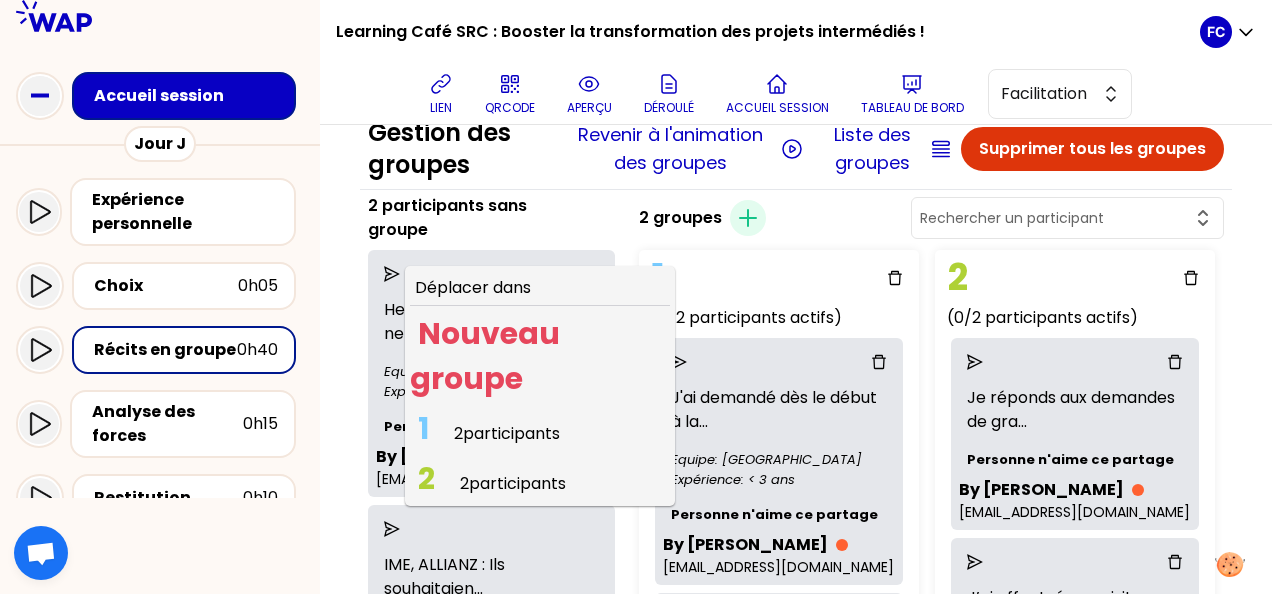 click on "2  participants" at bounding box center [507, 433] 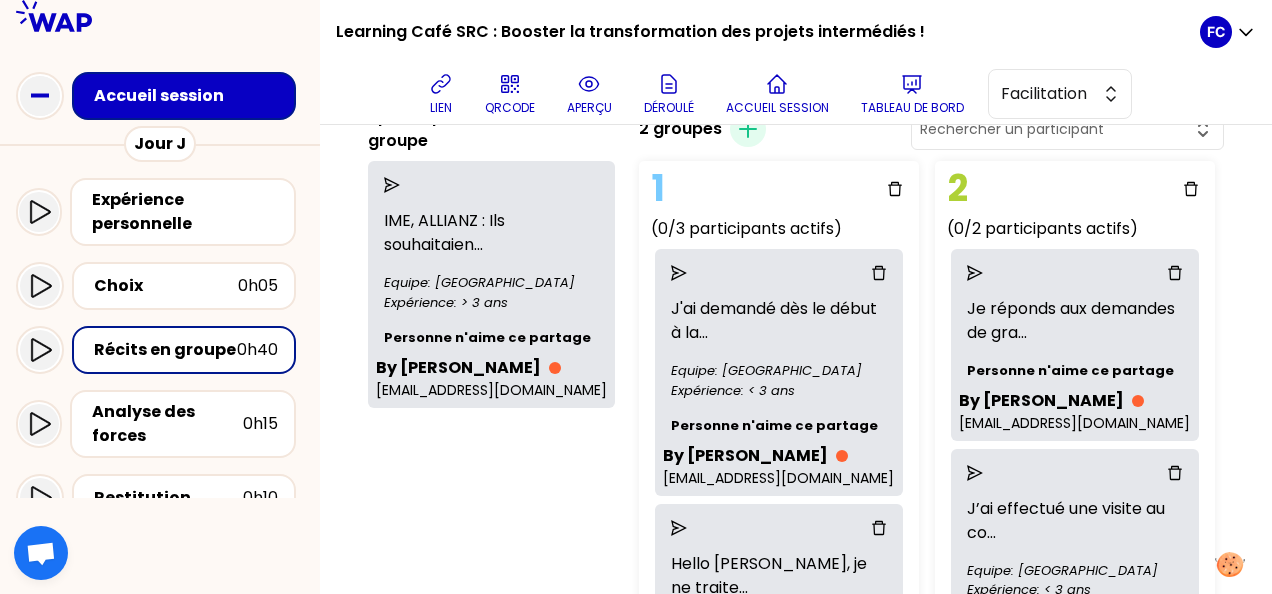 scroll, scrollTop: 44, scrollLeft: 0, axis: vertical 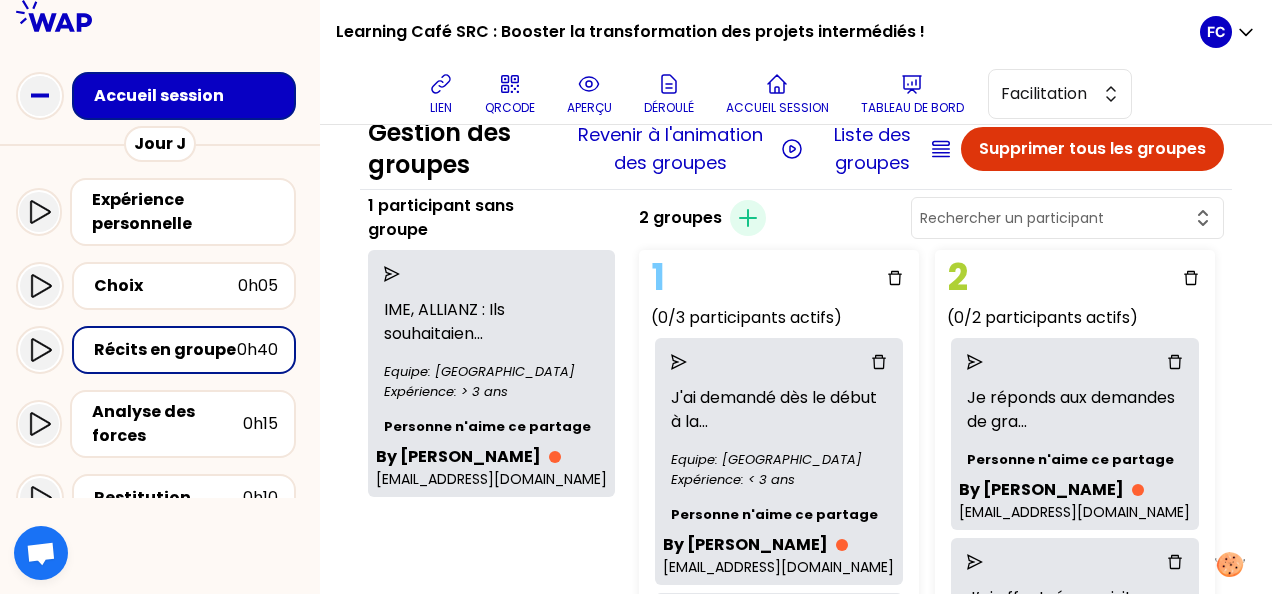 click at bounding box center (491, 274) 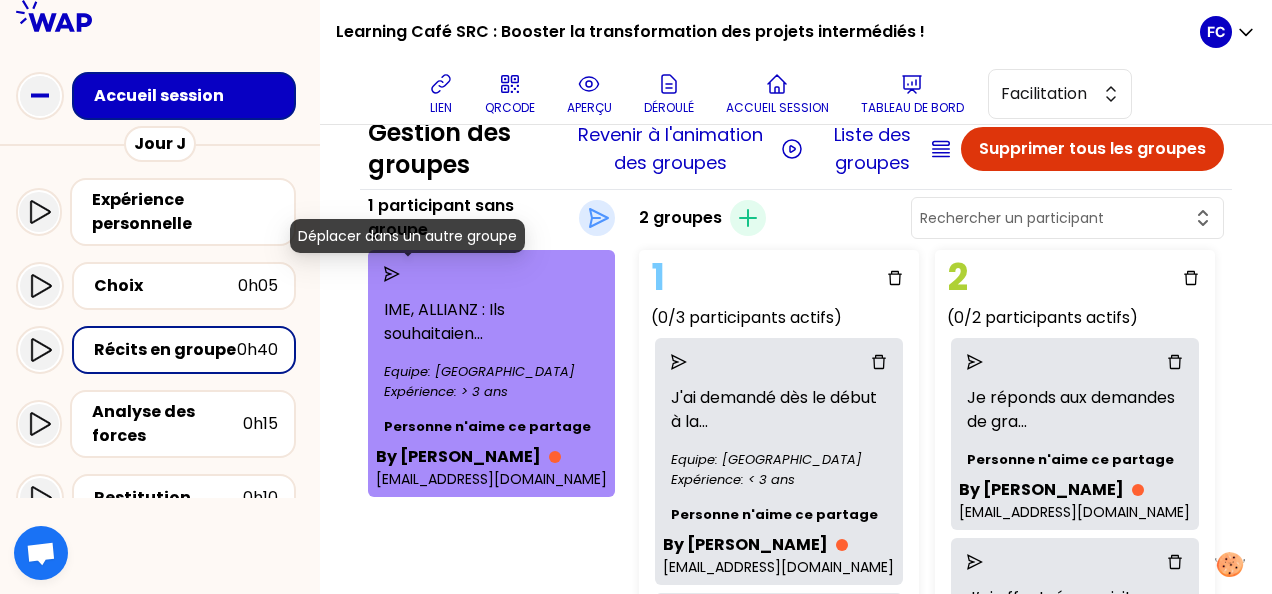 click 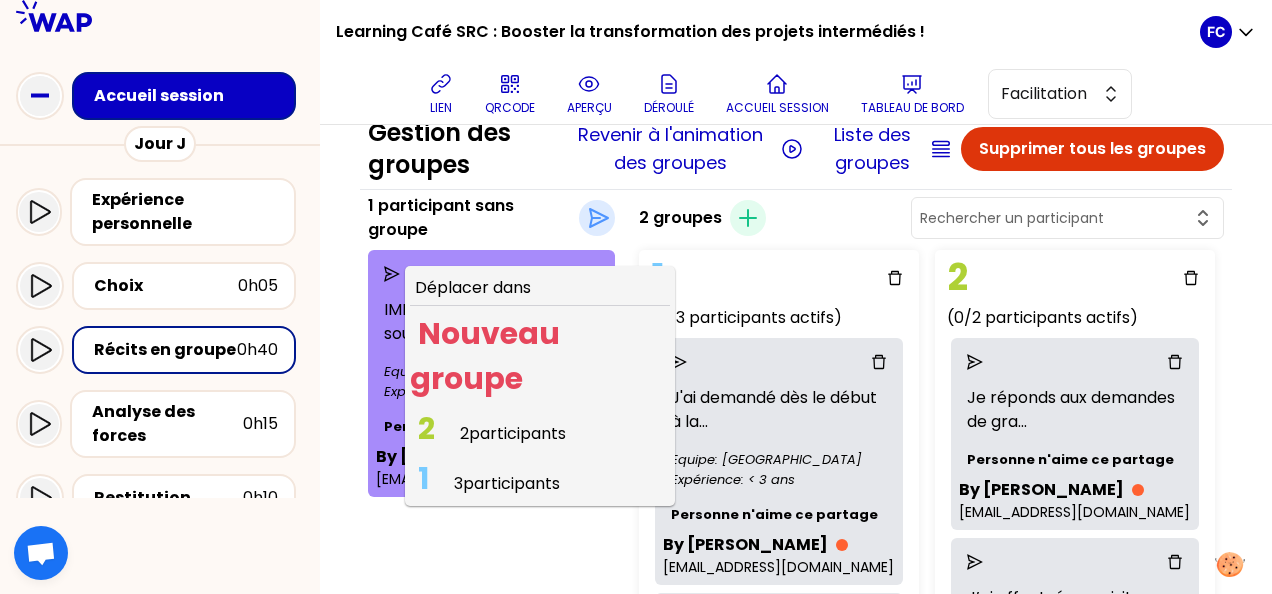 click on "3  participants" at bounding box center [507, 483] 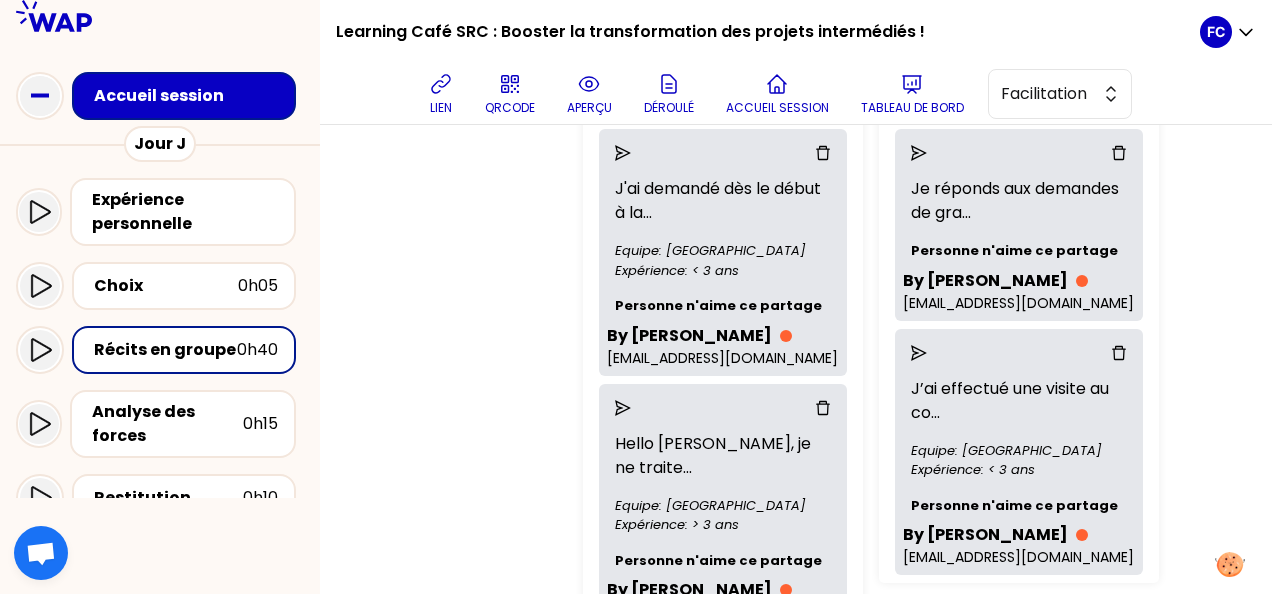 scroll, scrollTop: 153, scrollLeft: 0, axis: vertical 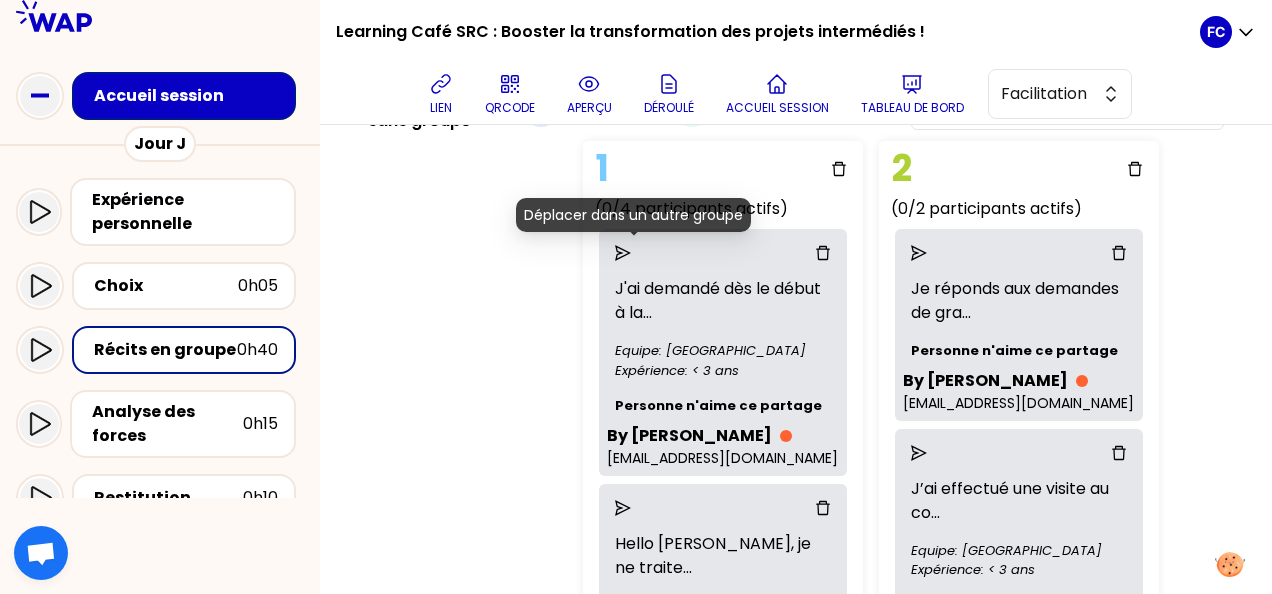 click 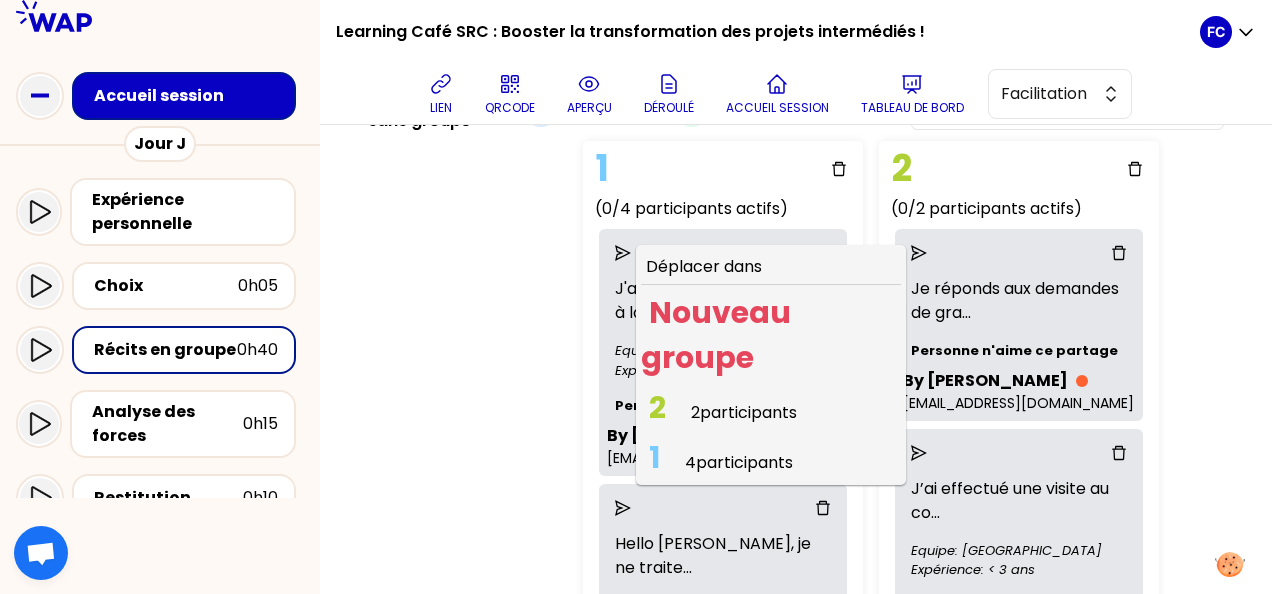 click on "2  participants" at bounding box center (744, 412) 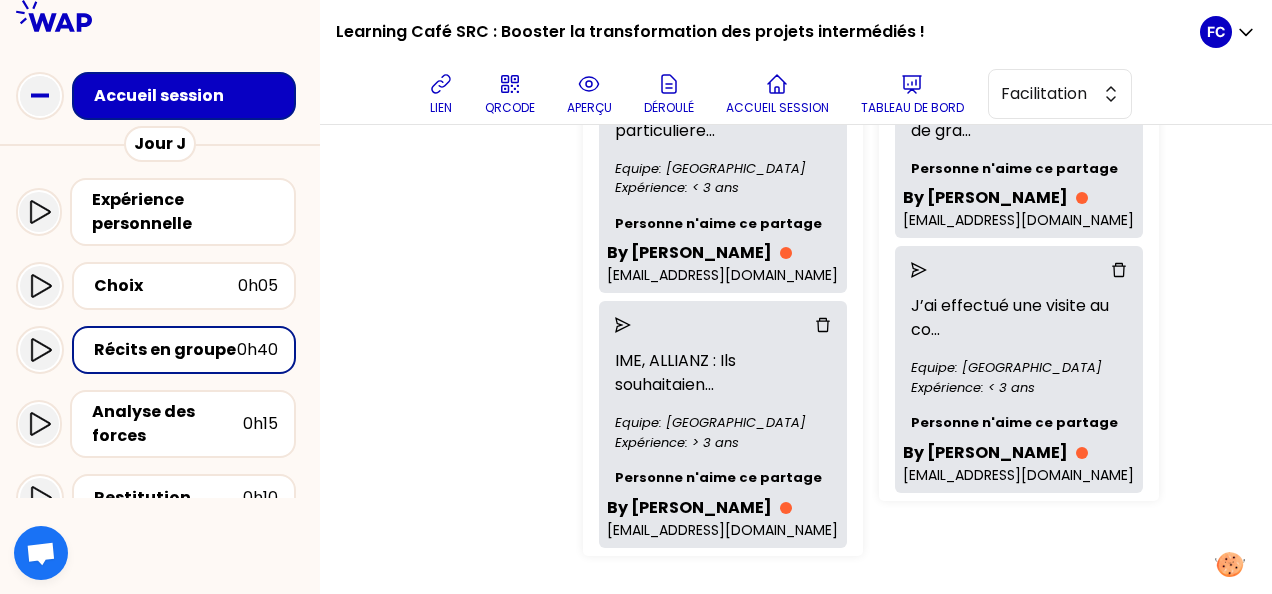 scroll, scrollTop: 598, scrollLeft: 0, axis: vertical 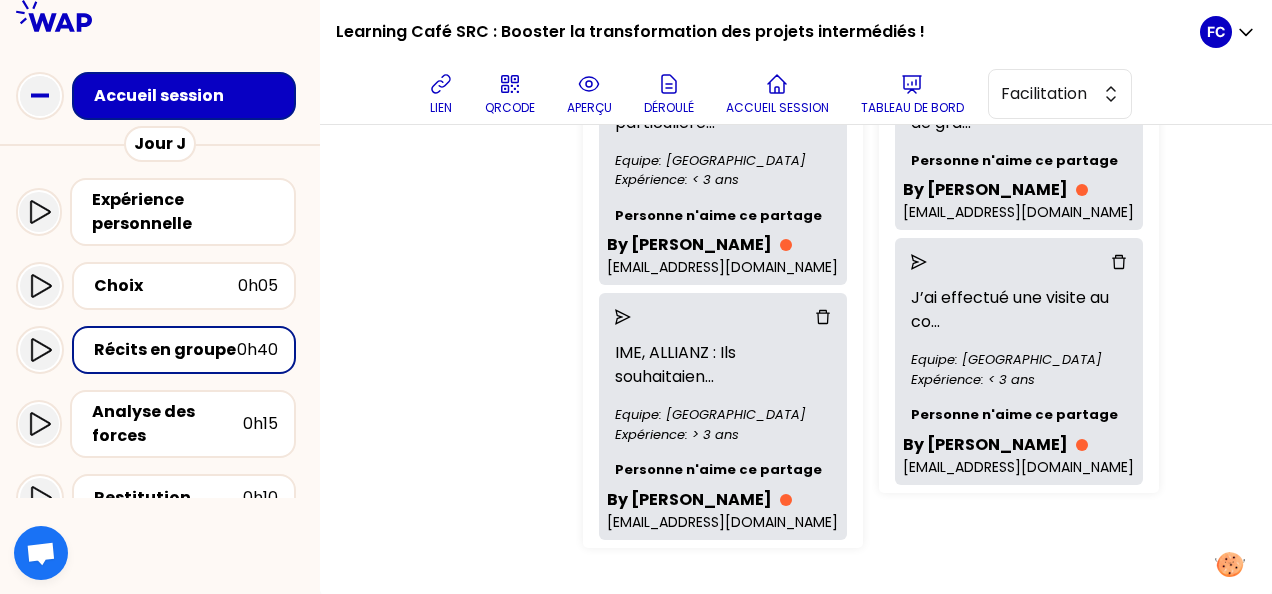 click 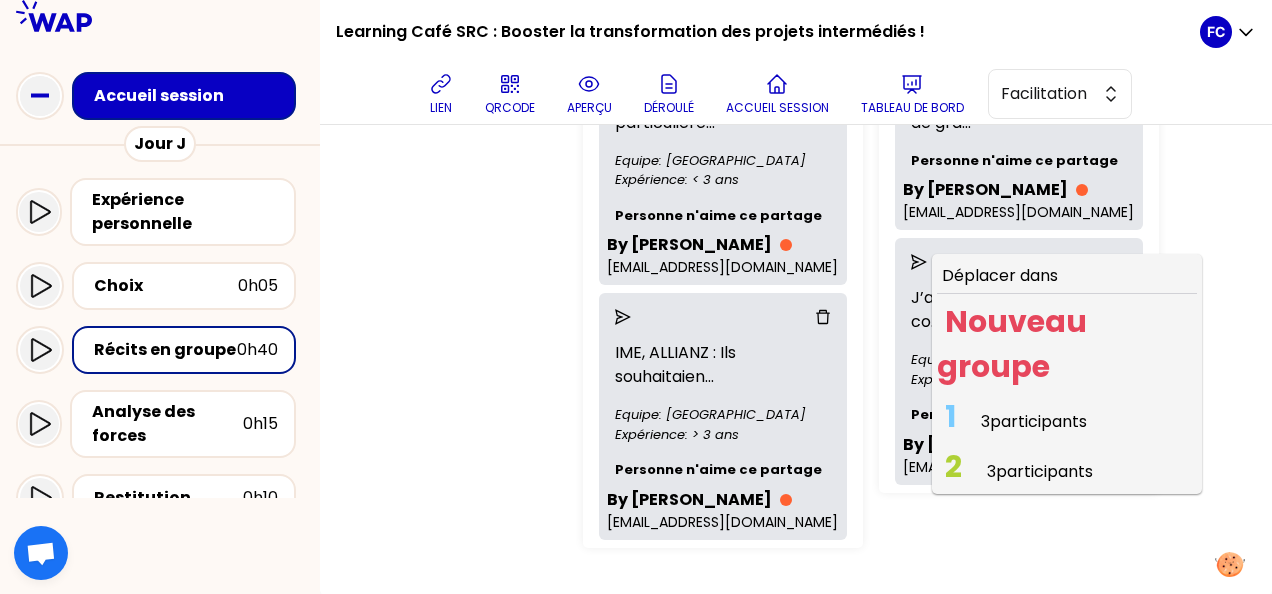 click on "3  participants" at bounding box center [1034, 421] 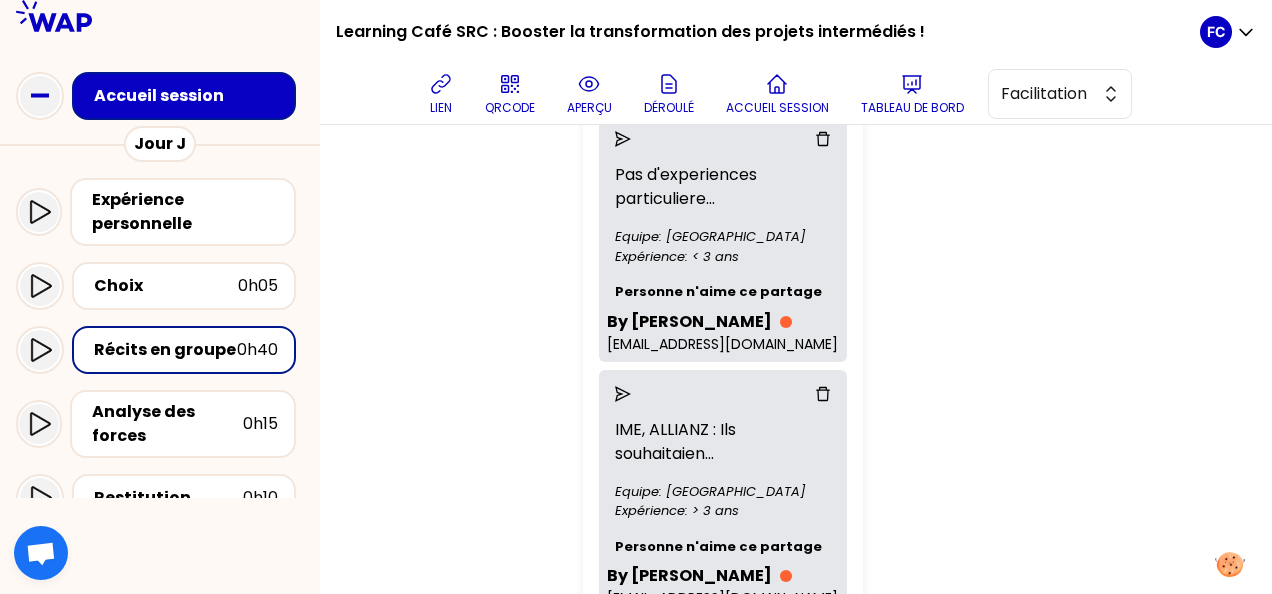 scroll, scrollTop: 853, scrollLeft: 0, axis: vertical 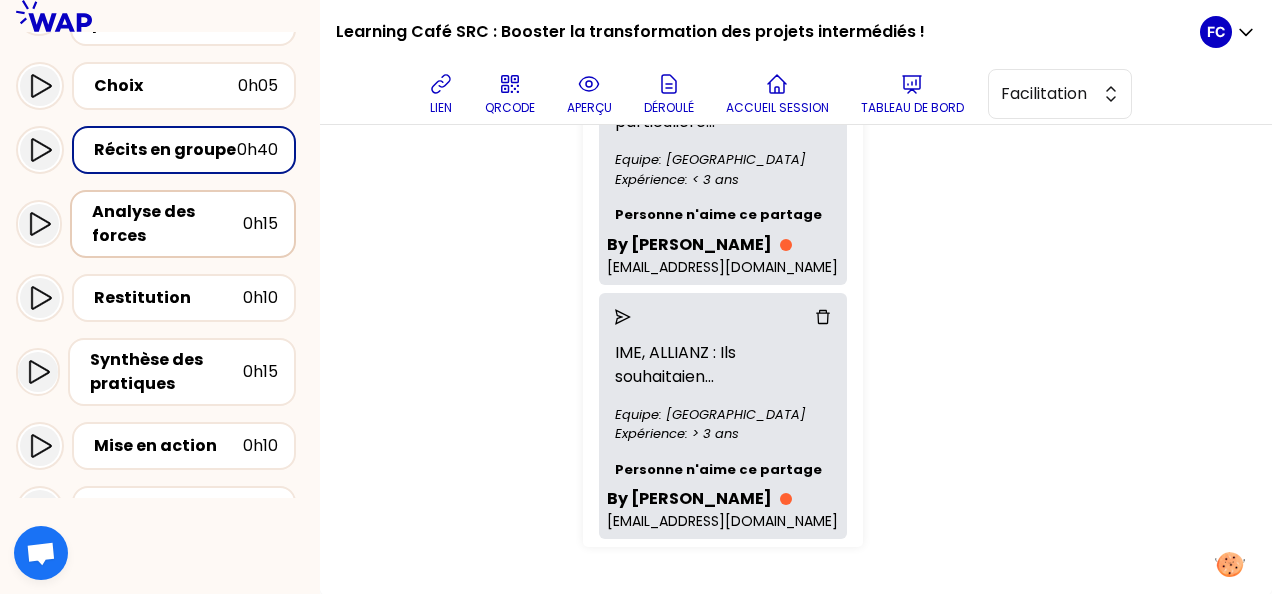 click on "Analyse des forces" at bounding box center (167, 224) 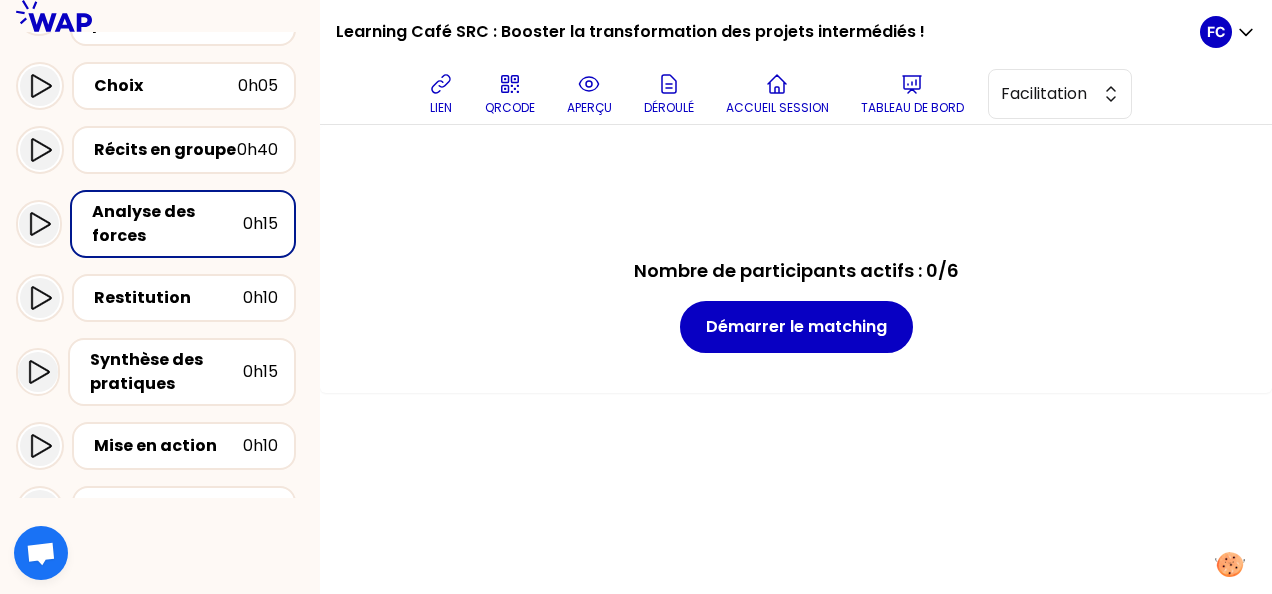 scroll, scrollTop: 0, scrollLeft: 0, axis: both 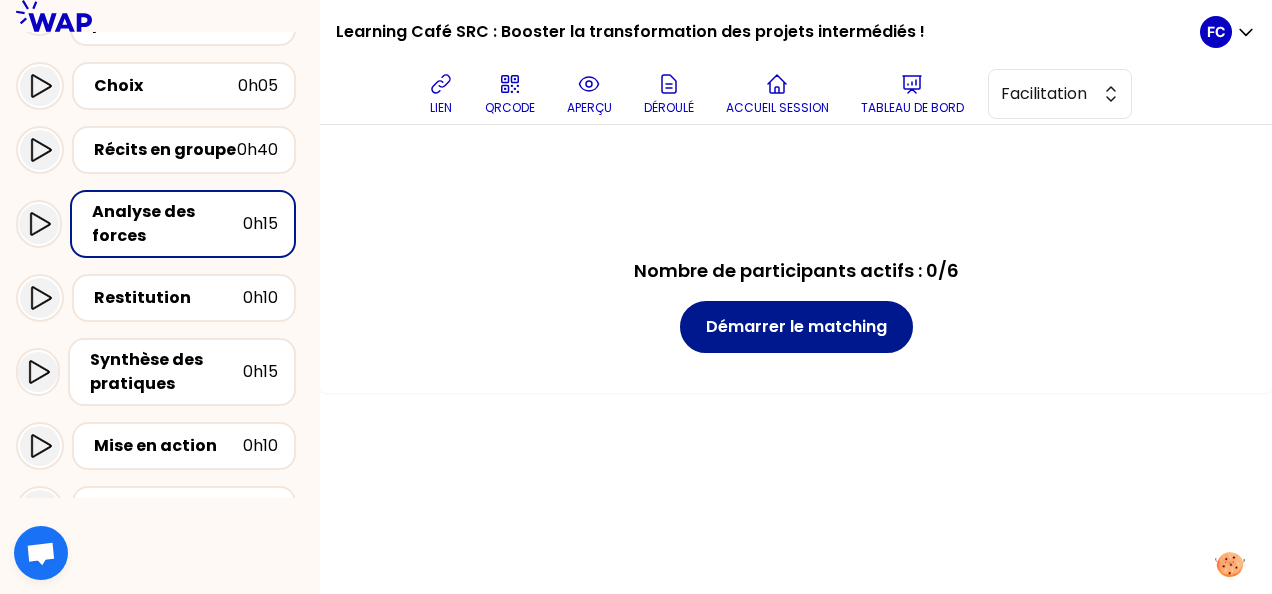 click on "Démarrer le matching" at bounding box center (796, 327) 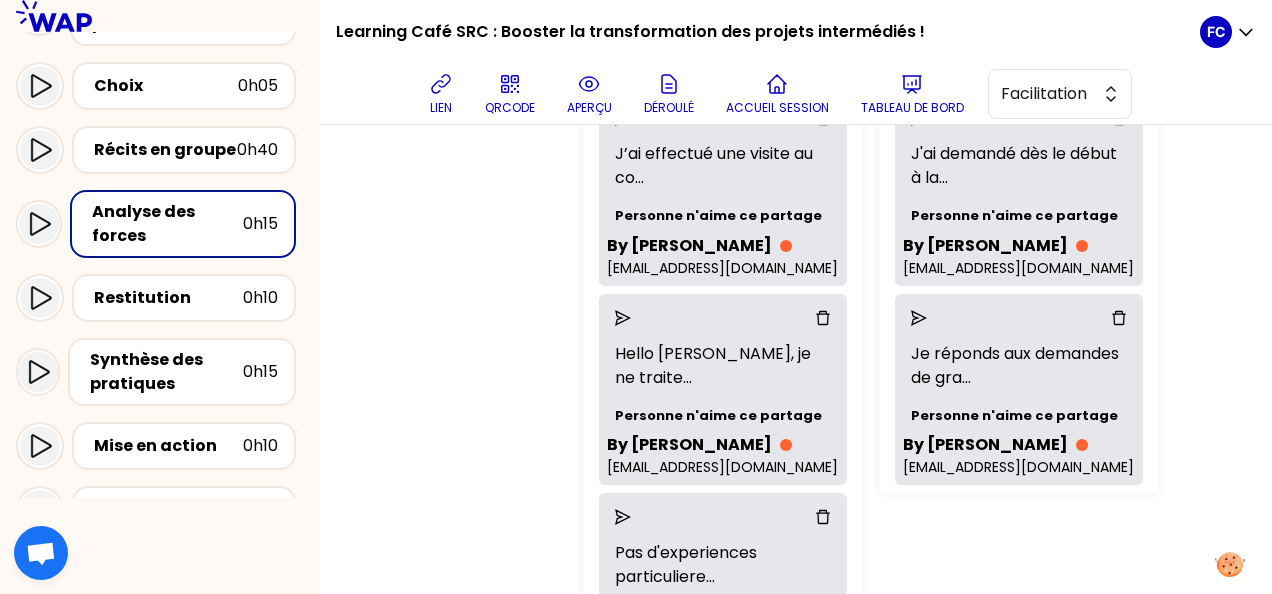 scroll, scrollTop: 333, scrollLeft: 0, axis: vertical 